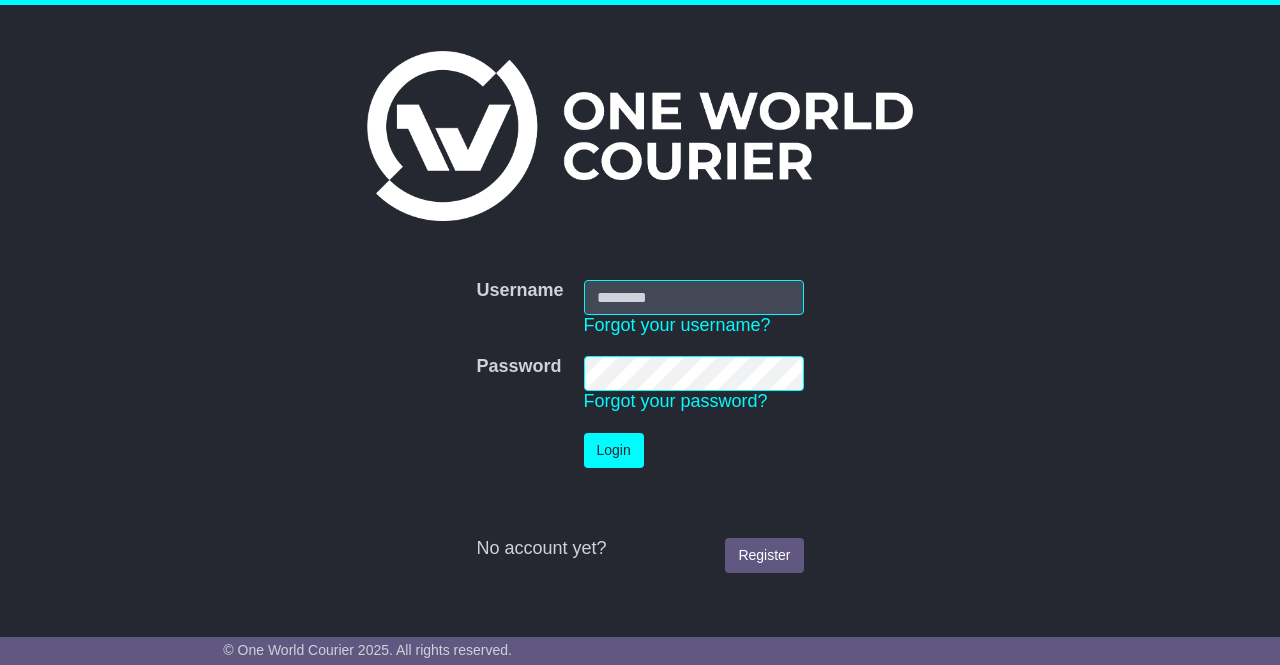 scroll, scrollTop: 0, scrollLeft: 0, axis: both 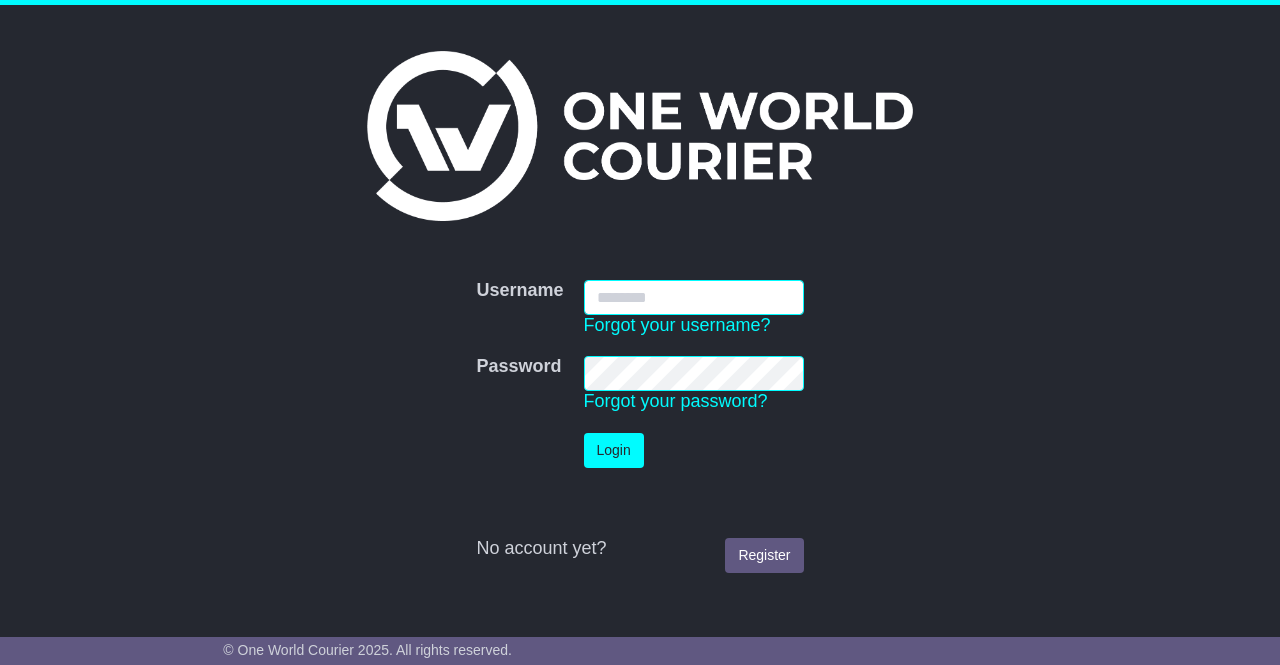 type on "**********" 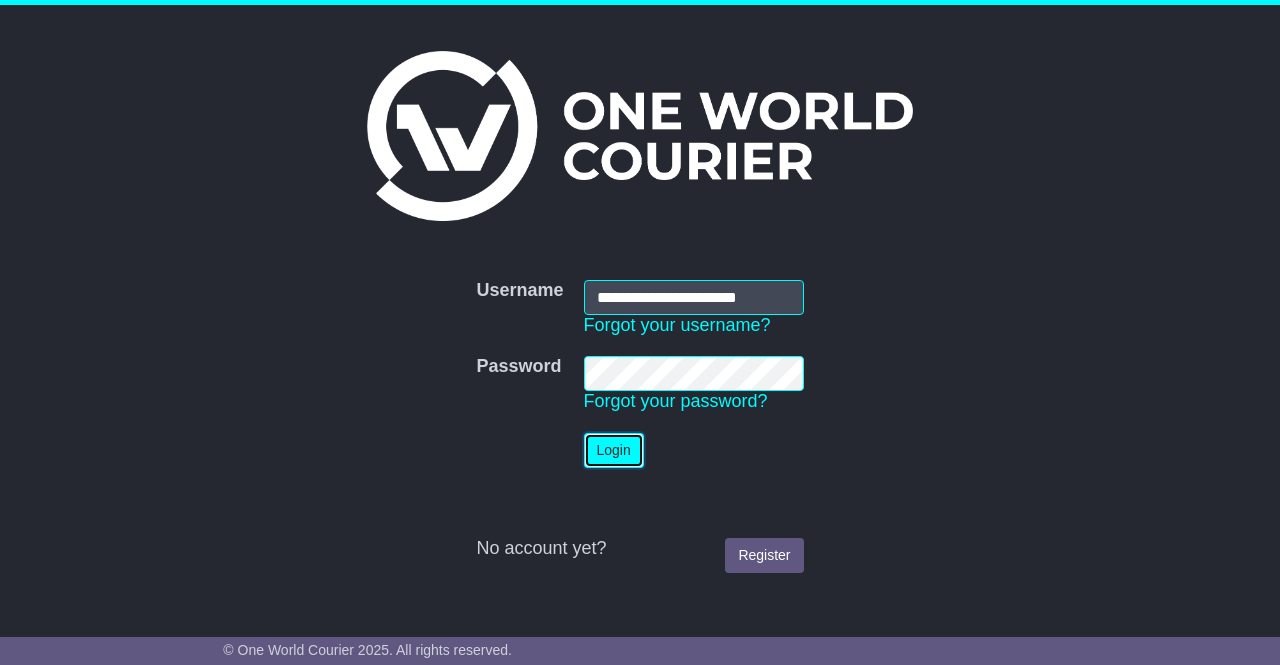 click on "Login" at bounding box center (614, 450) 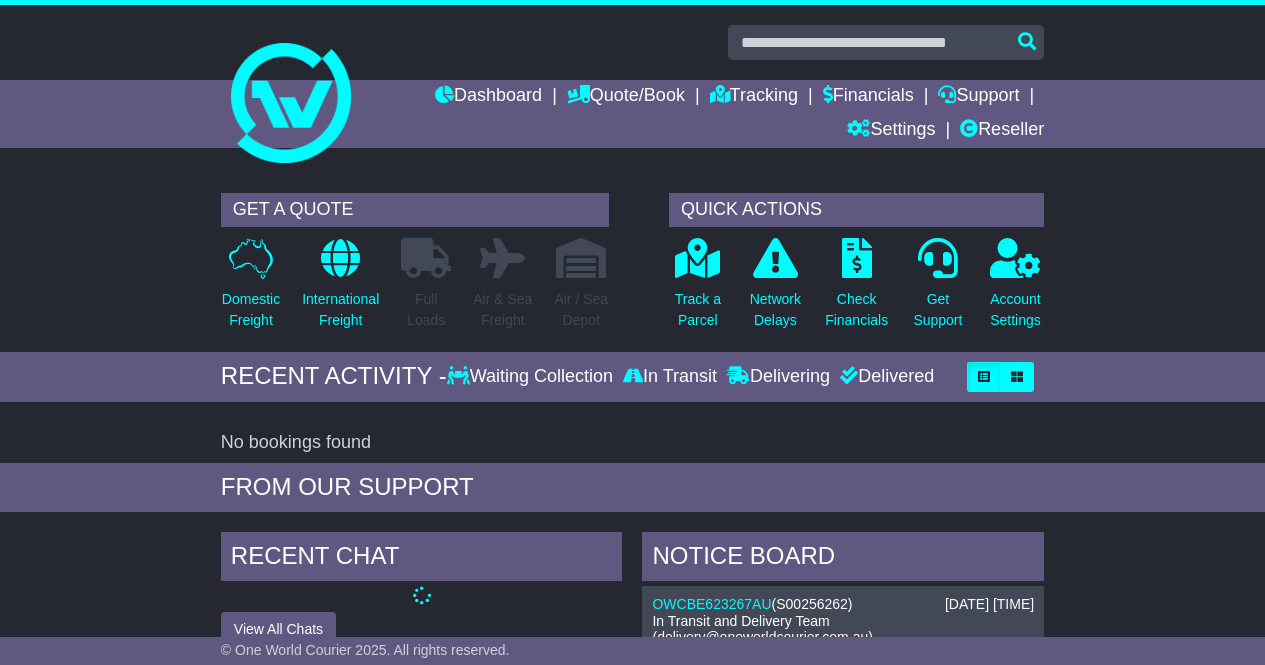 scroll, scrollTop: 0, scrollLeft: 0, axis: both 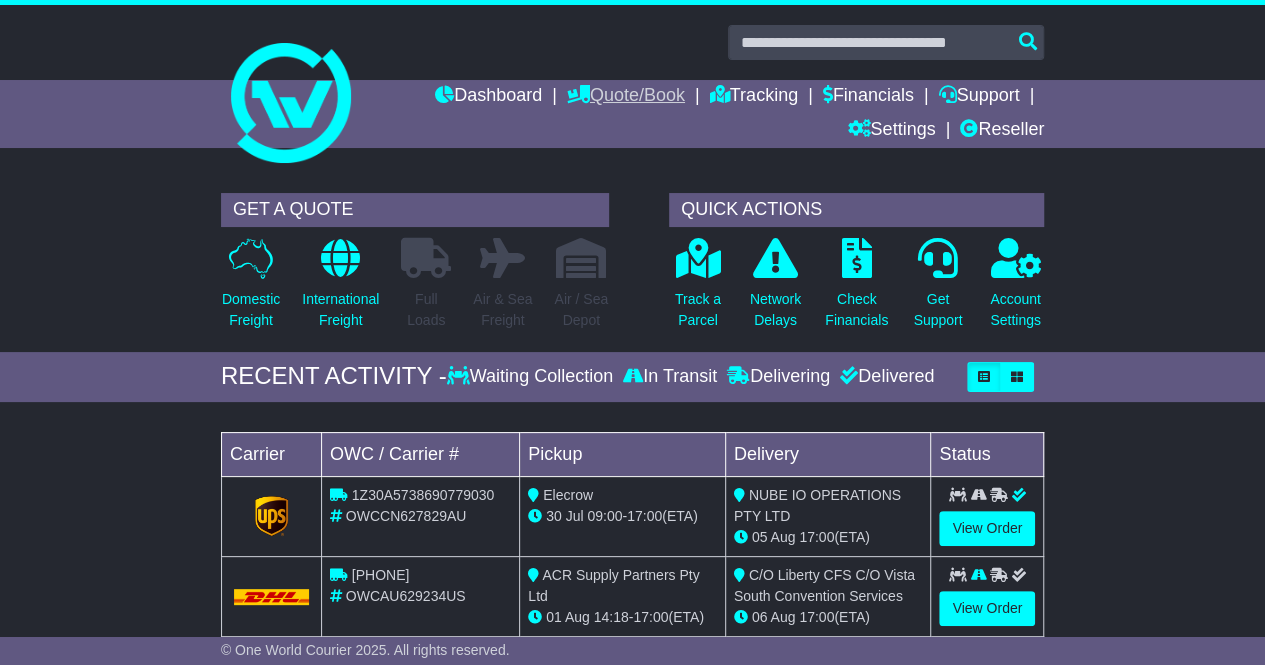 click on "Quote/Book" at bounding box center [626, 97] 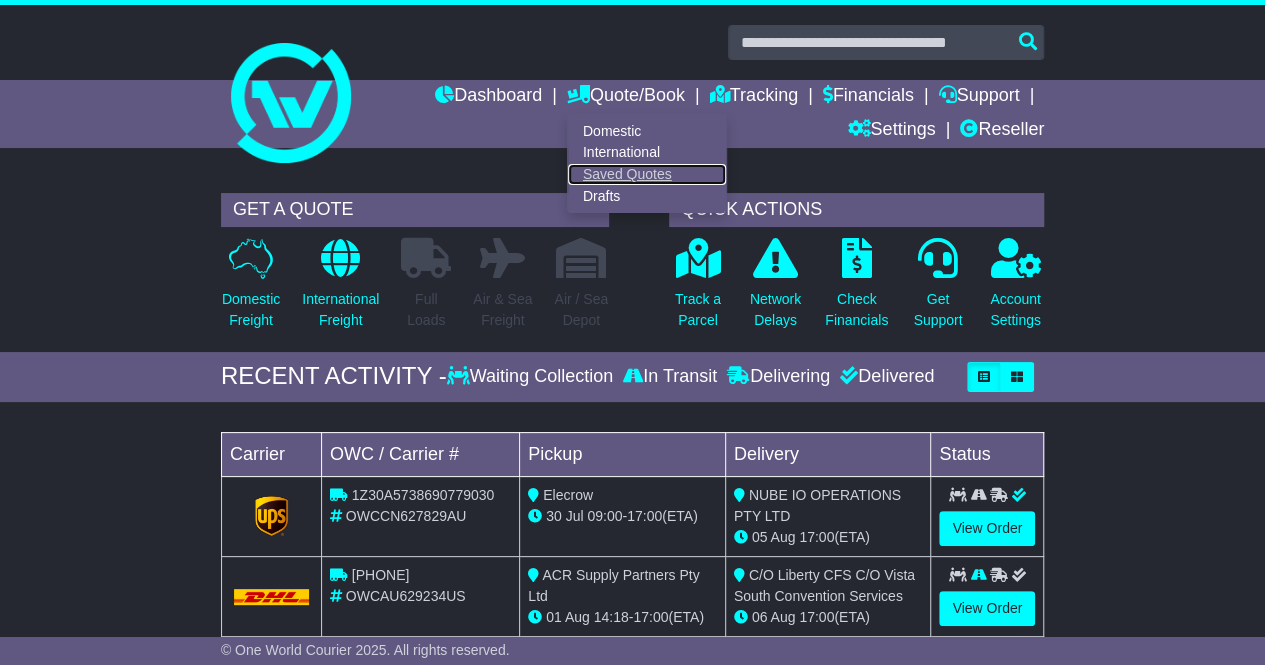 click on "Saved Quotes" at bounding box center (647, 175) 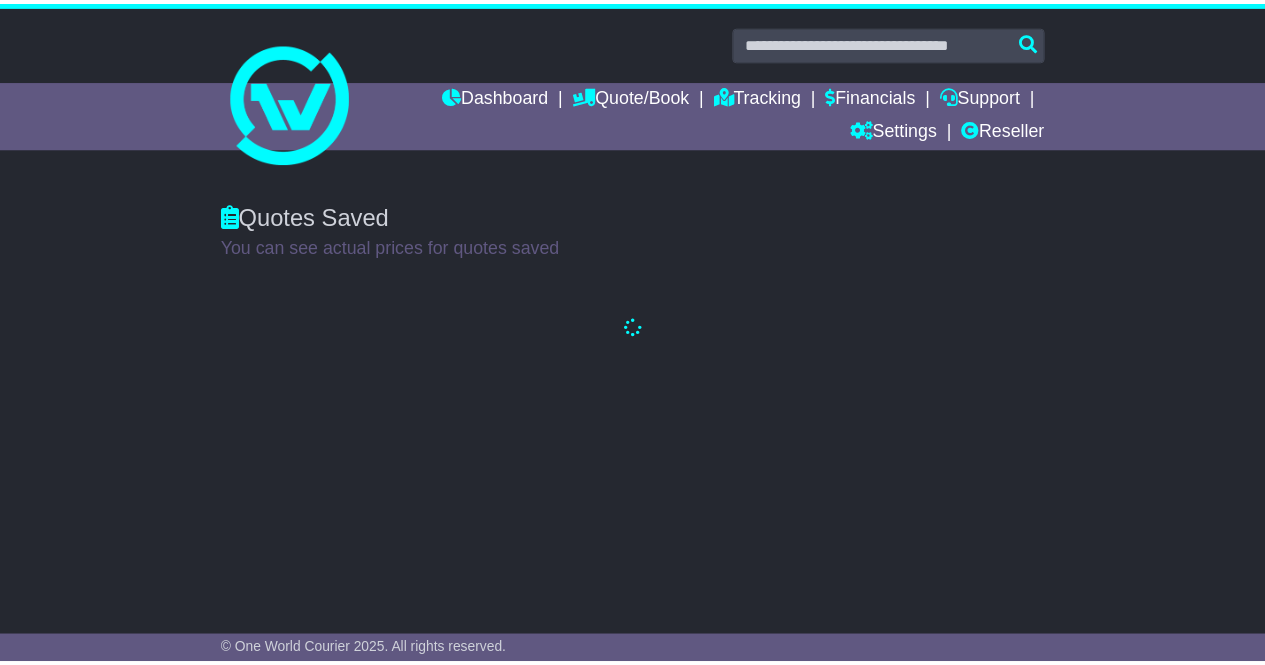 scroll, scrollTop: 0, scrollLeft: 0, axis: both 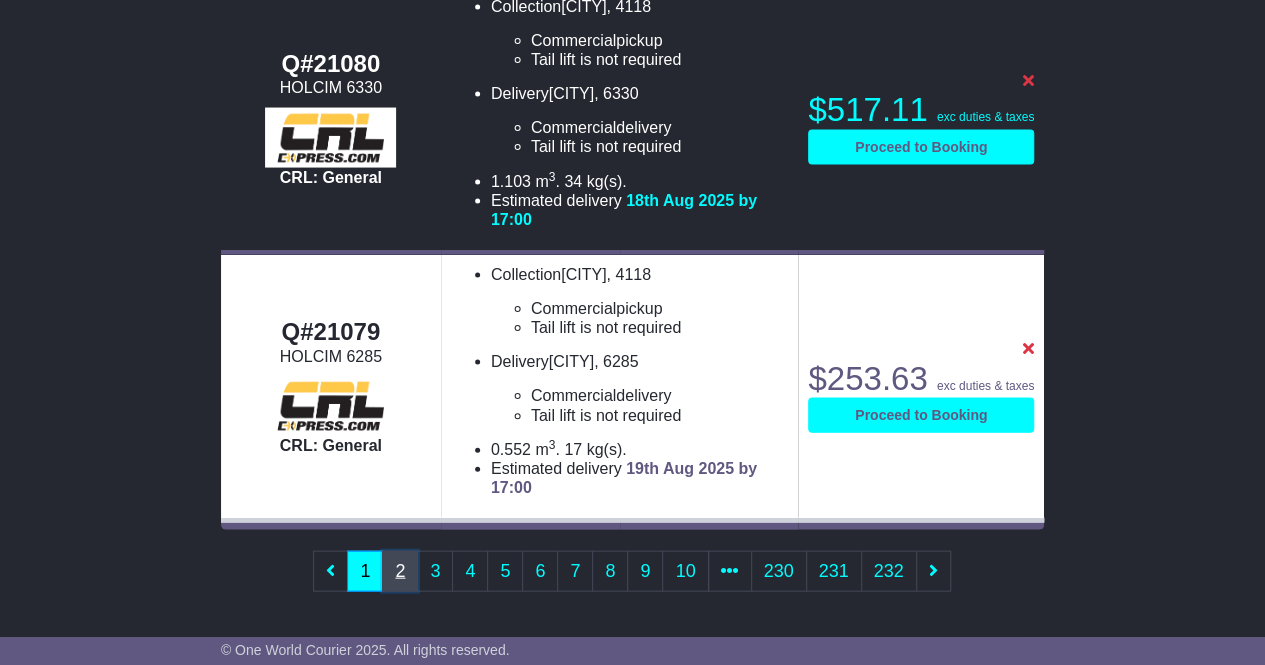click on "2" at bounding box center (400, 571) 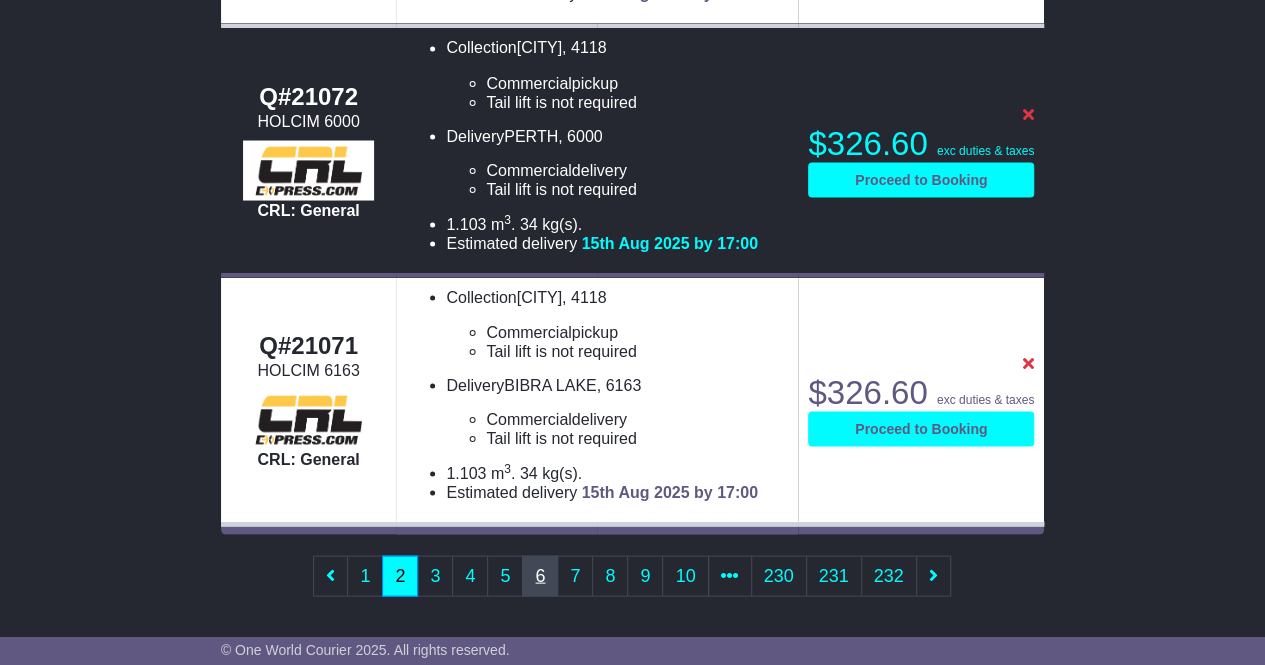 scroll, scrollTop: 1812, scrollLeft: 0, axis: vertical 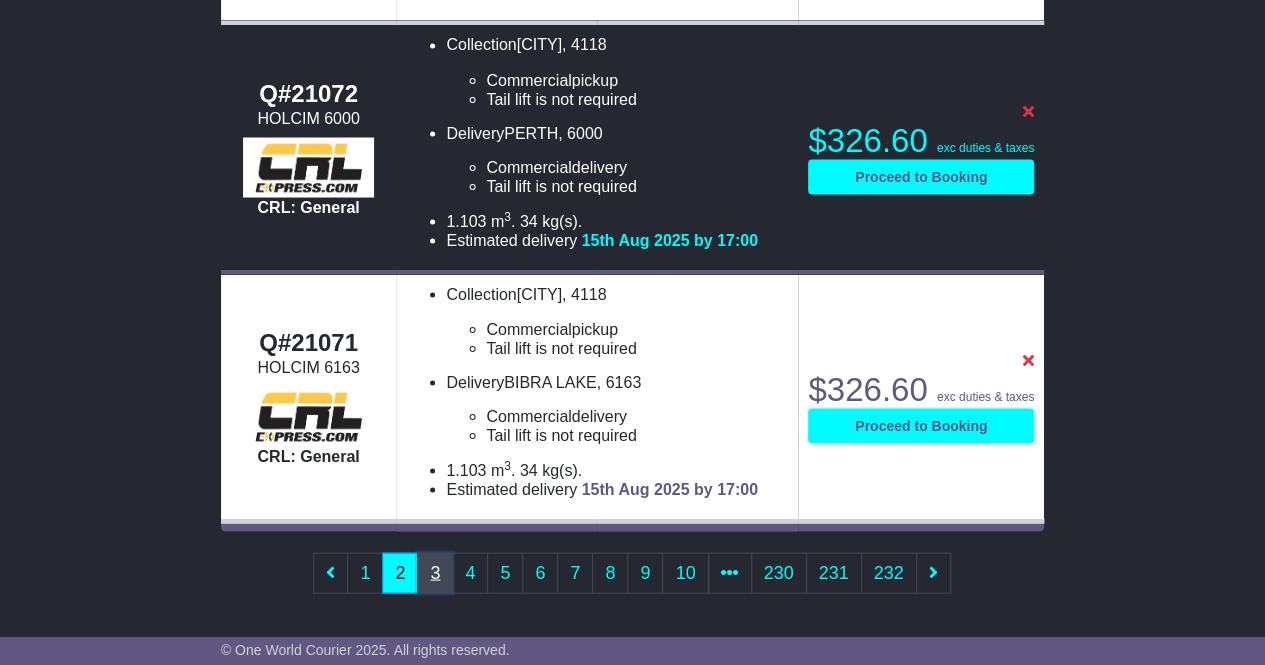 click on "3" at bounding box center [435, 572] 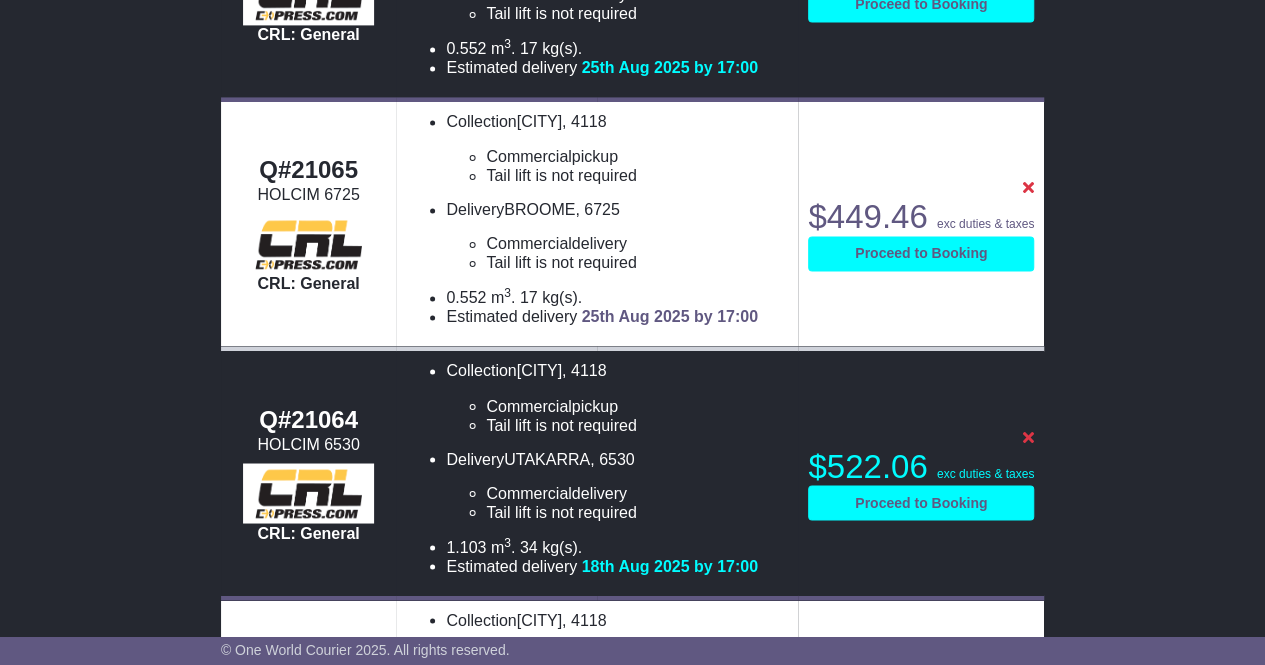scroll, scrollTop: 1500, scrollLeft: 0, axis: vertical 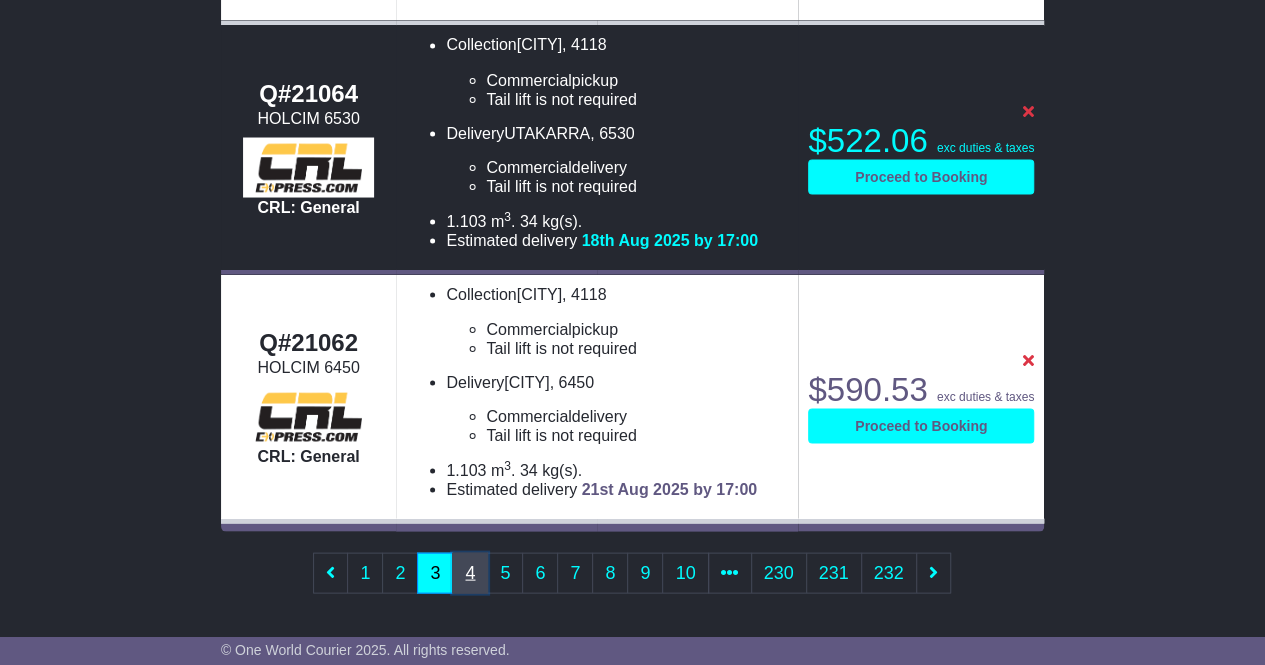 click on "4" at bounding box center [470, 572] 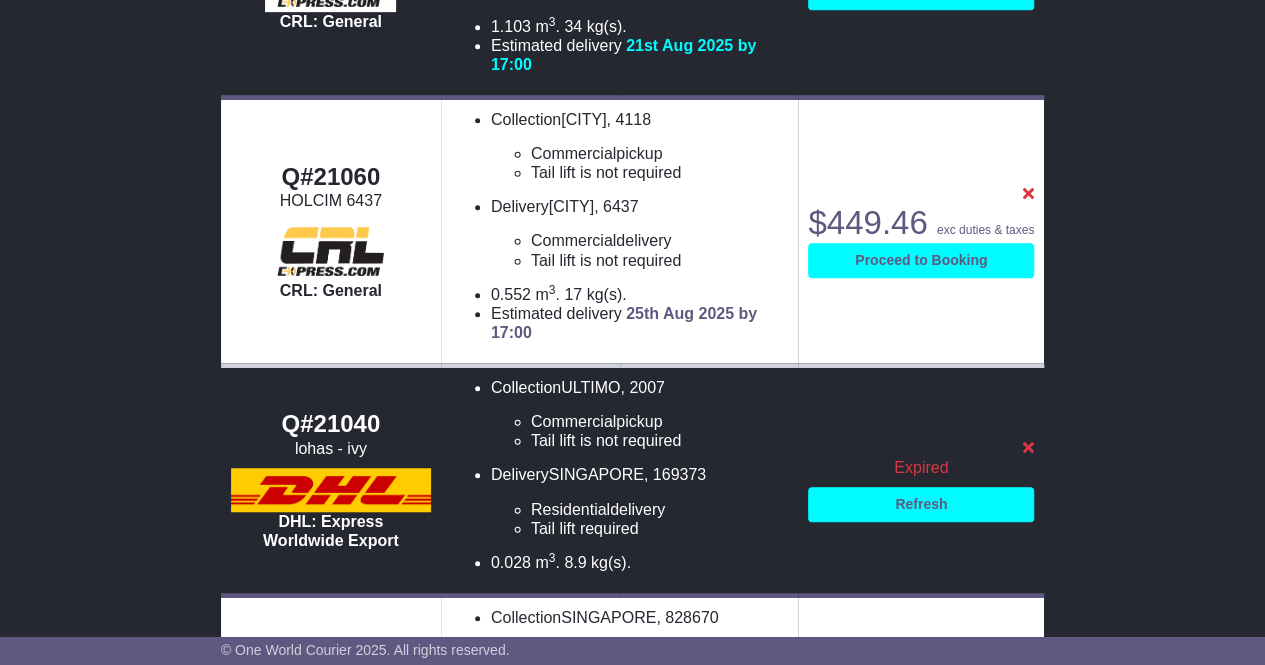 scroll, scrollTop: 510, scrollLeft: 0, axis: vertical 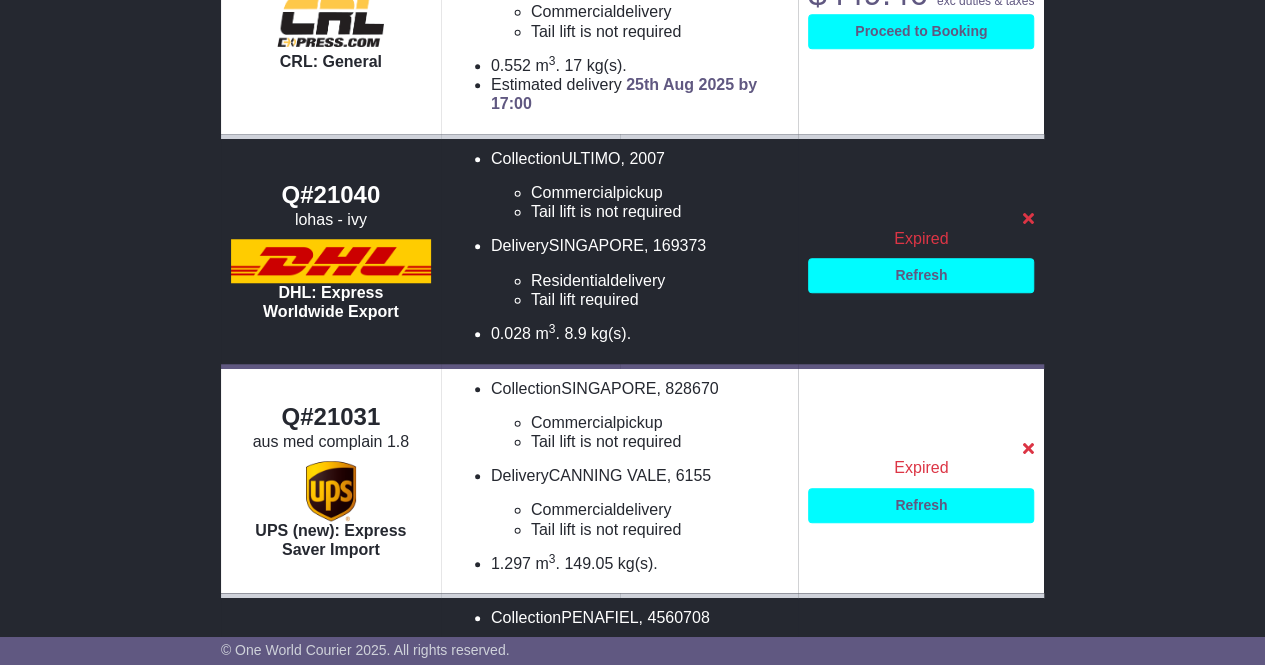 click on "POA
$
exc duties & taxes
Proceed to Booking
Try Again
Expired
Refresh" at bounding box center (921, 251) 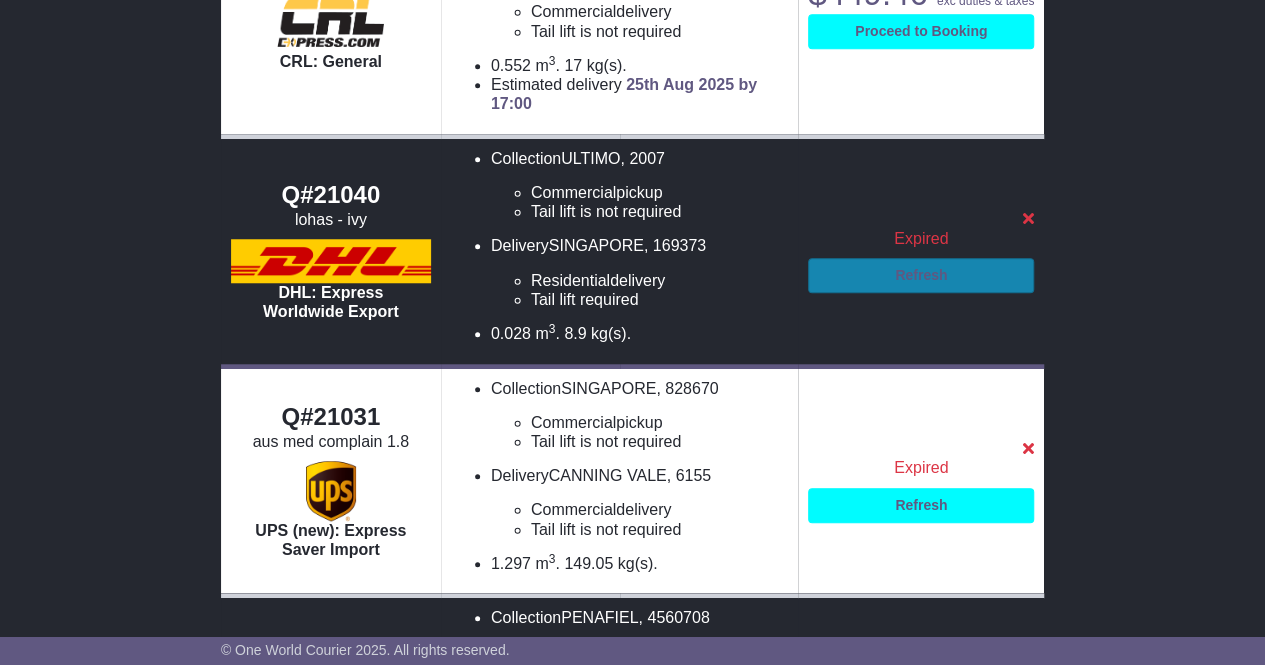 click on "Refresh" at bounding box center [921, 275] 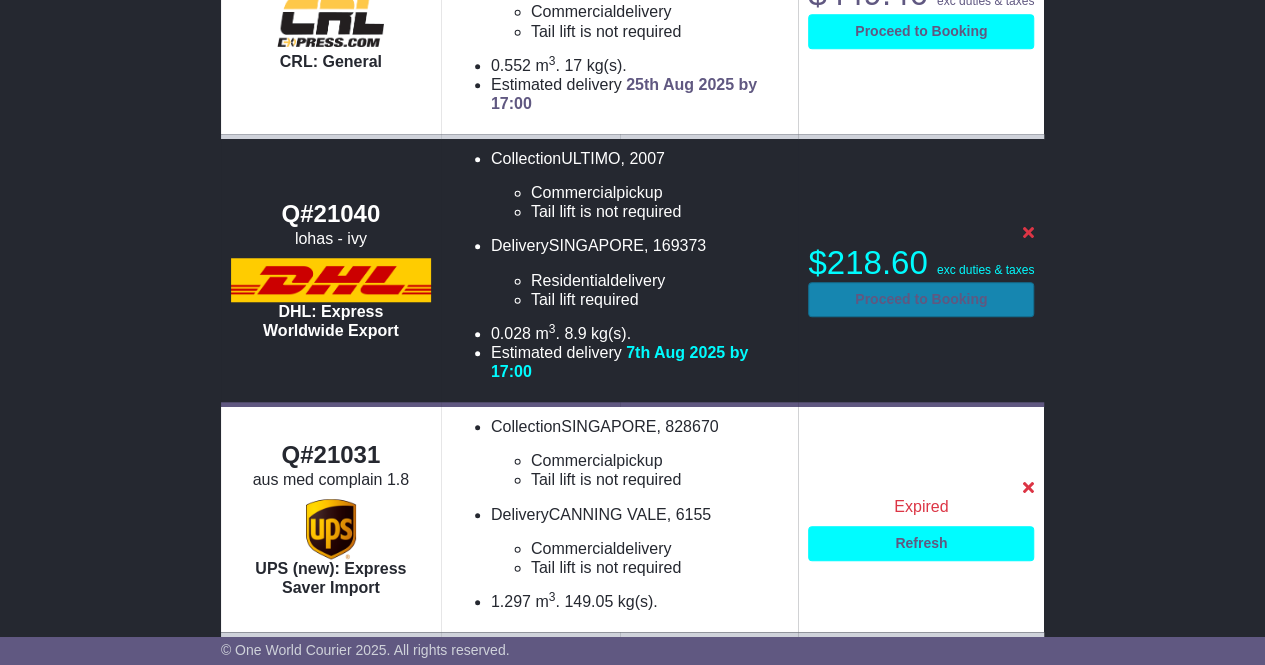click on "Proceed to Booking" at bounding box center (921, 299) 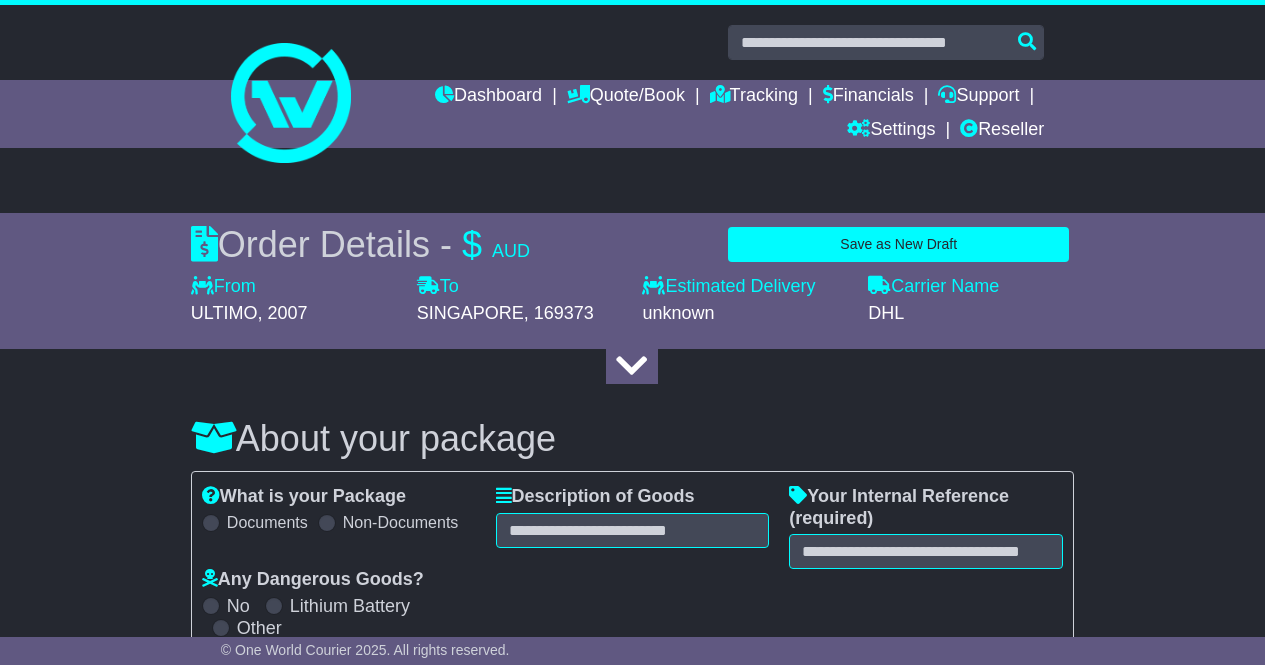 select on "**********" 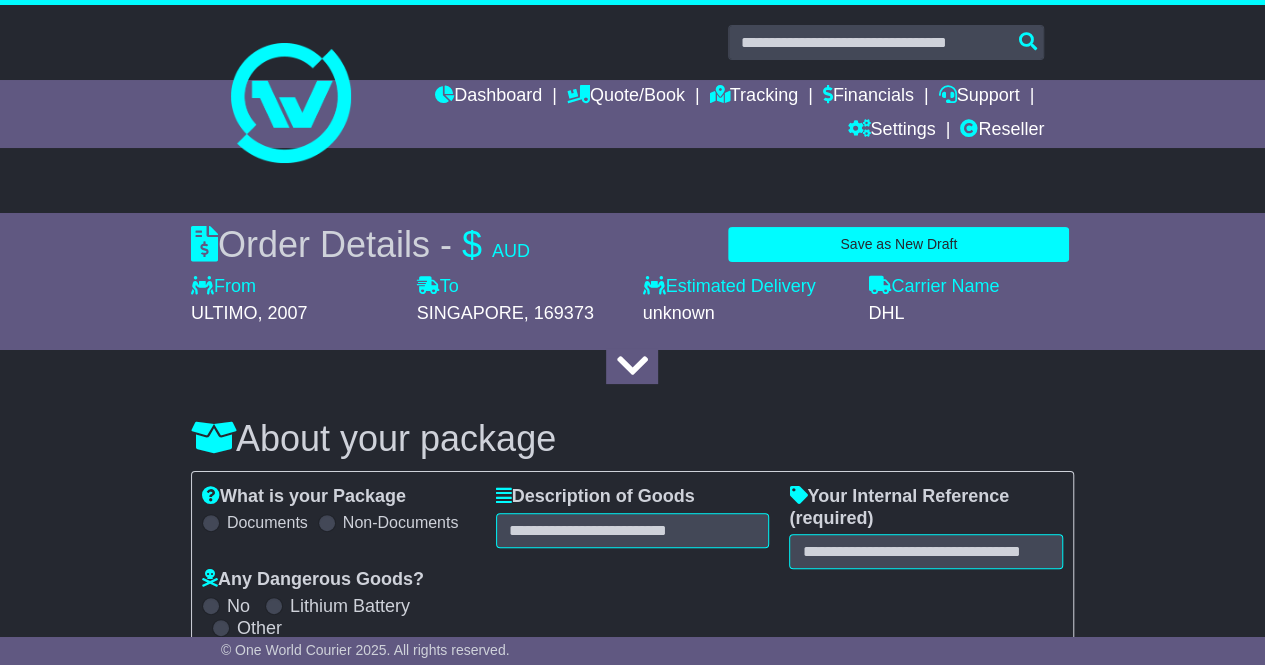 scroll, scrollTop: 0, scrollLeft: 0, axis: both 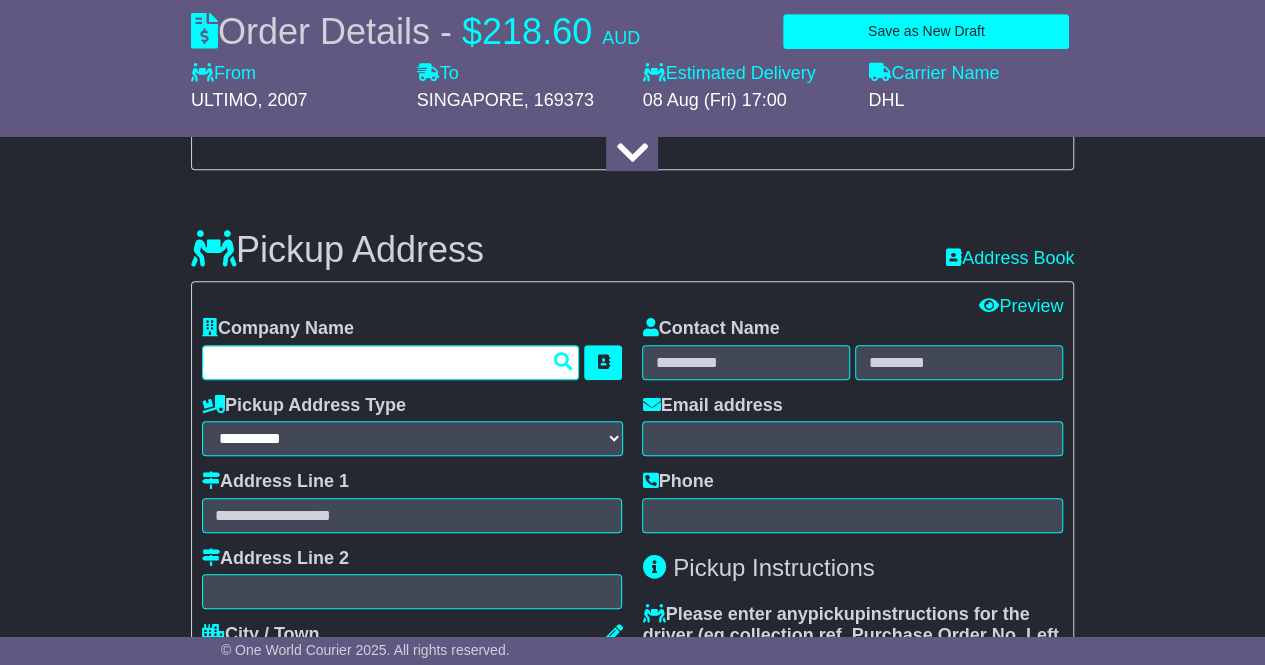 click at bounding box center [391, 362] 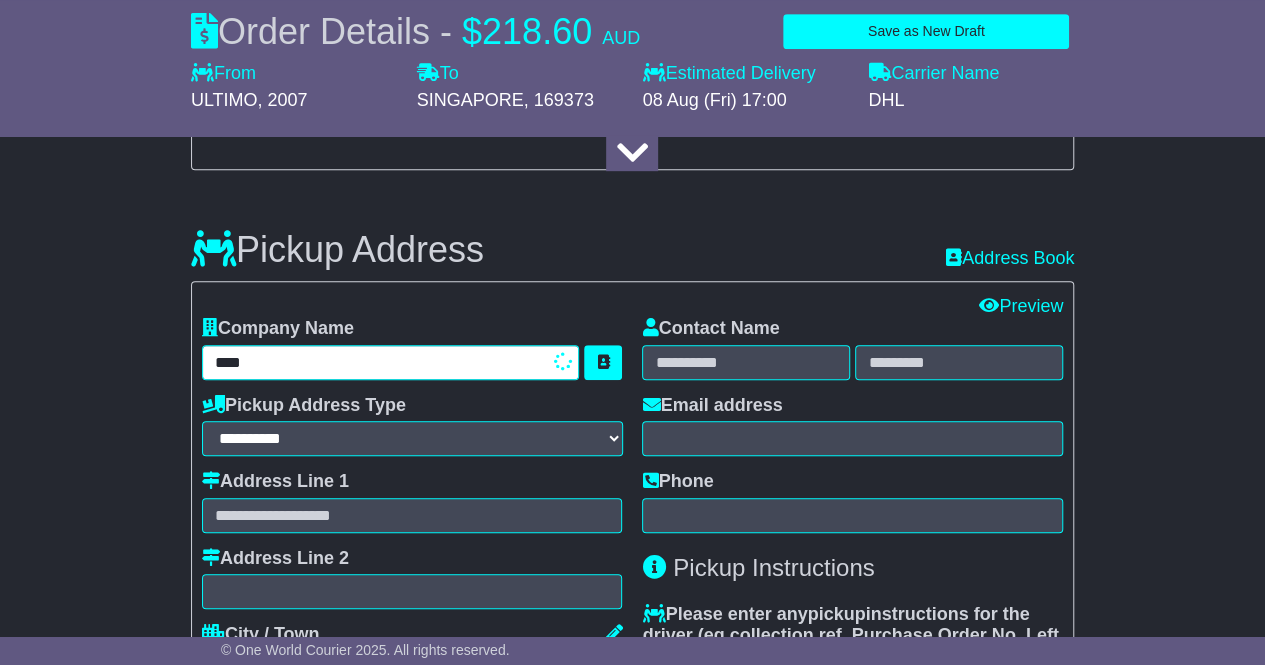 type on "*****" 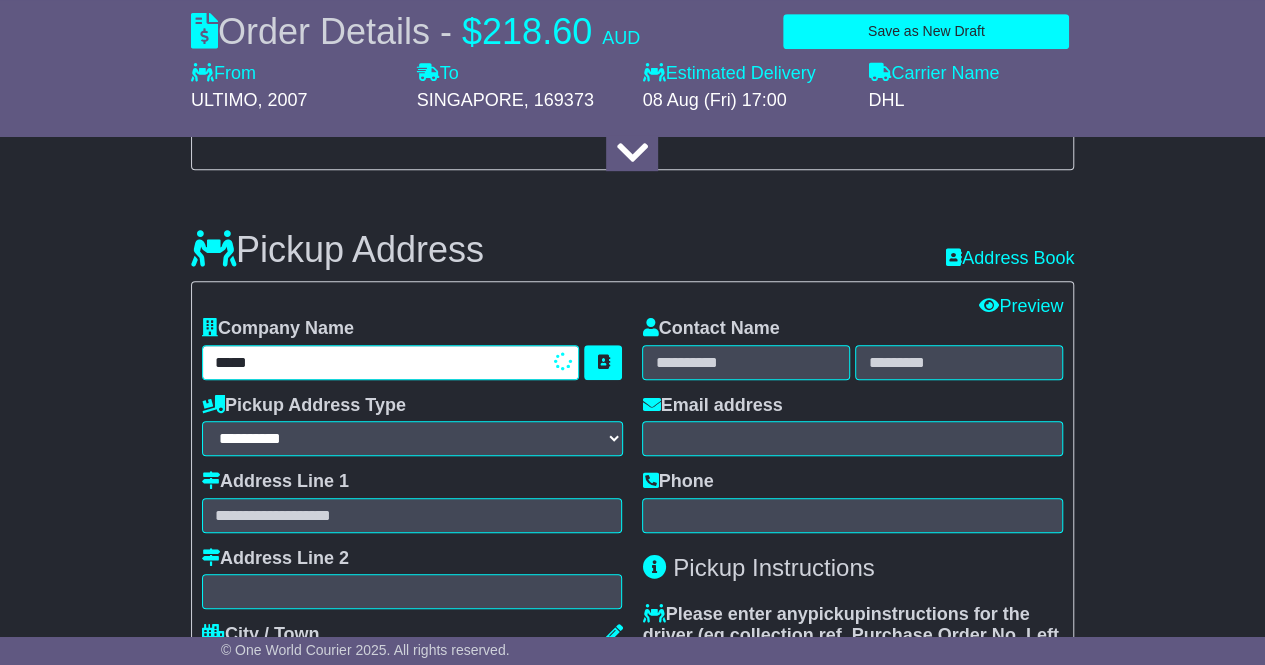 type on "**********" 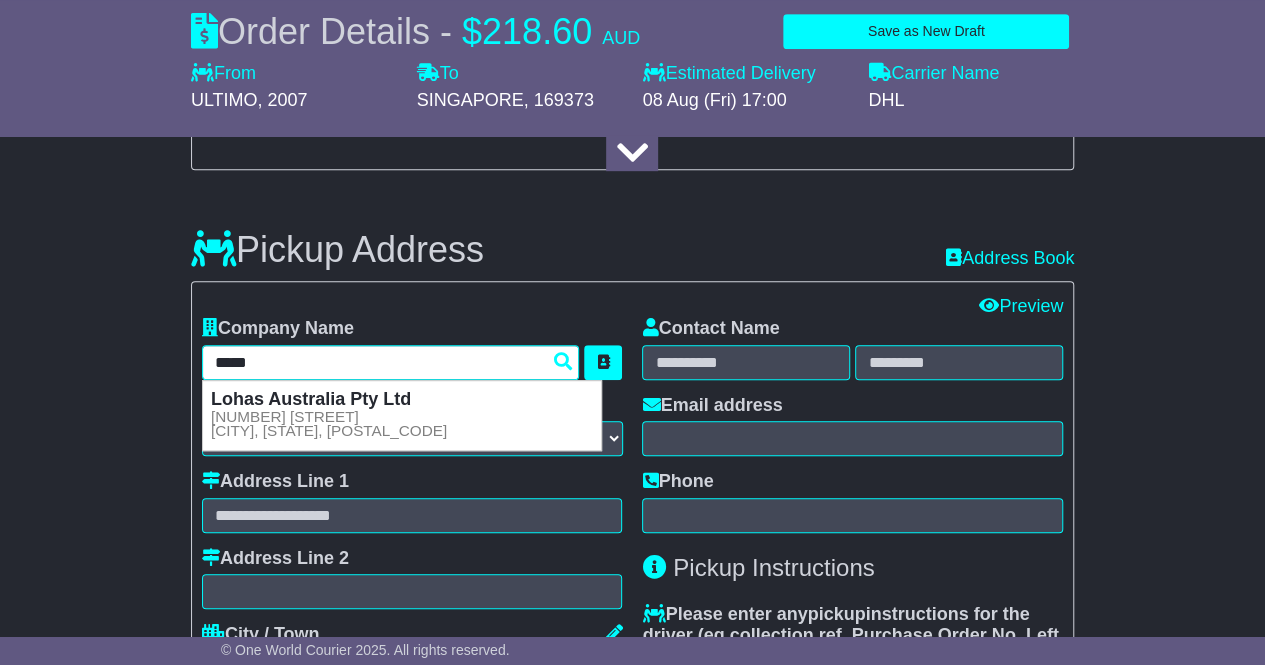 drag, startPoint x: 287, startPoint y: 415, endPoint x: 299, endPoint y: 415, distance: 12 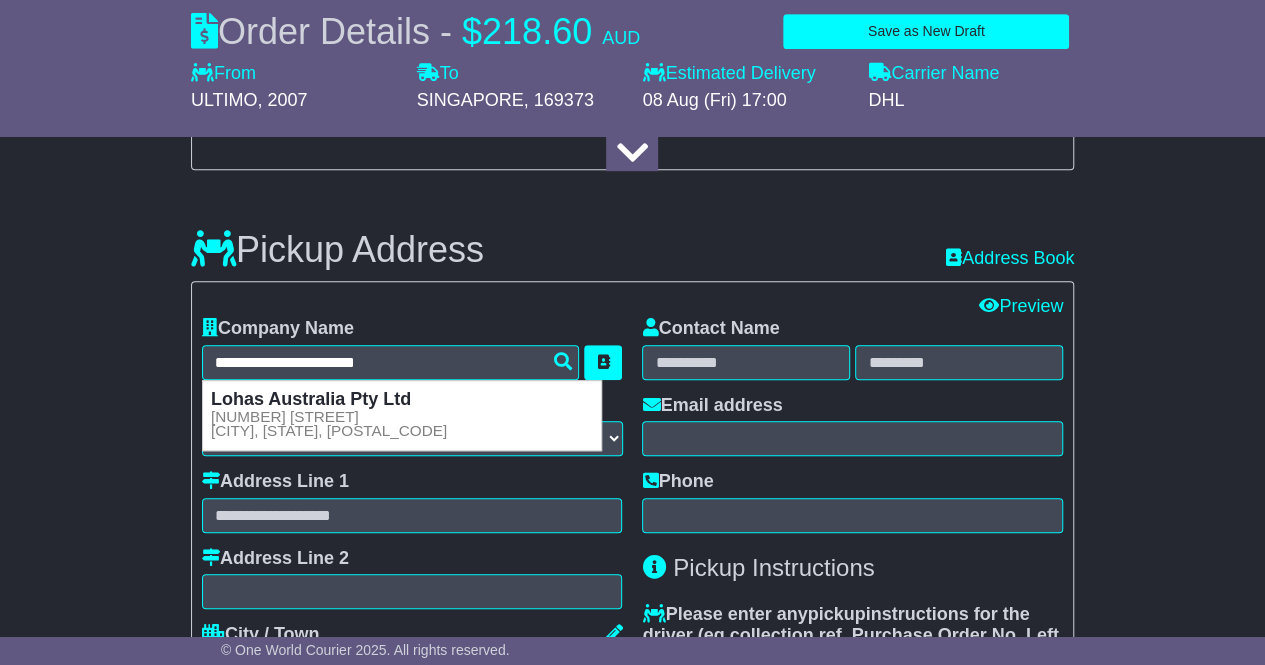 type 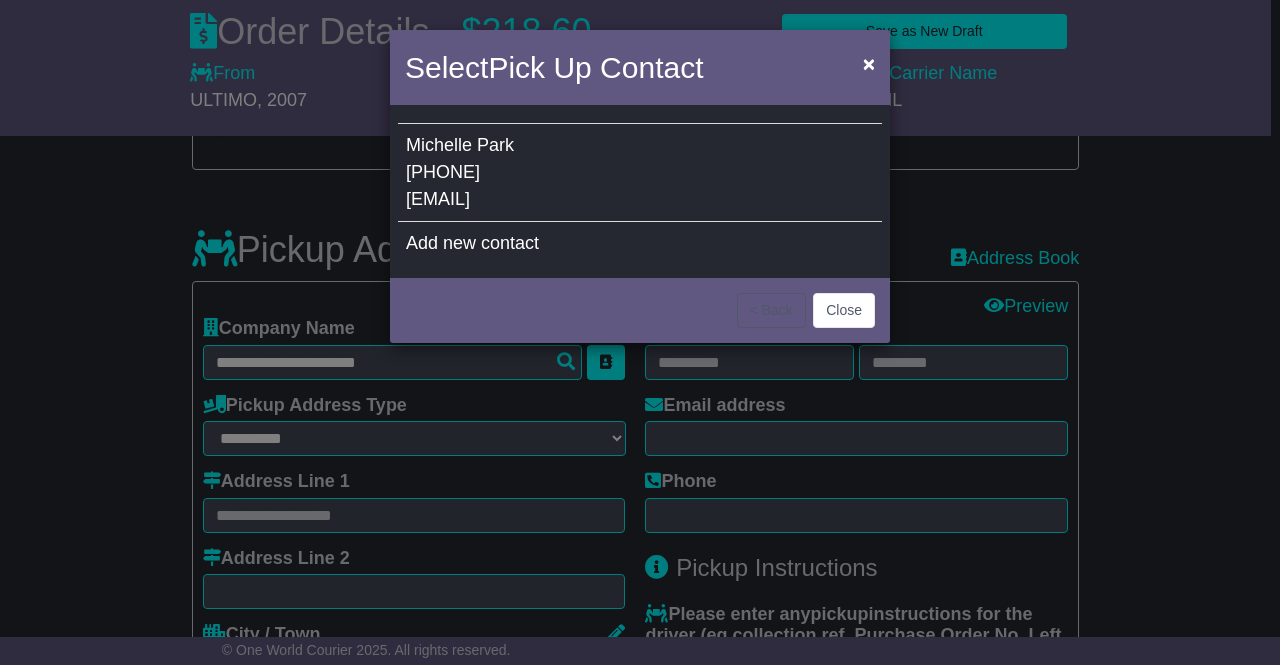 click on "Michelle   Park
+61 422 208 924
logistics@lohasau.com" at bounding box center (640, 173) 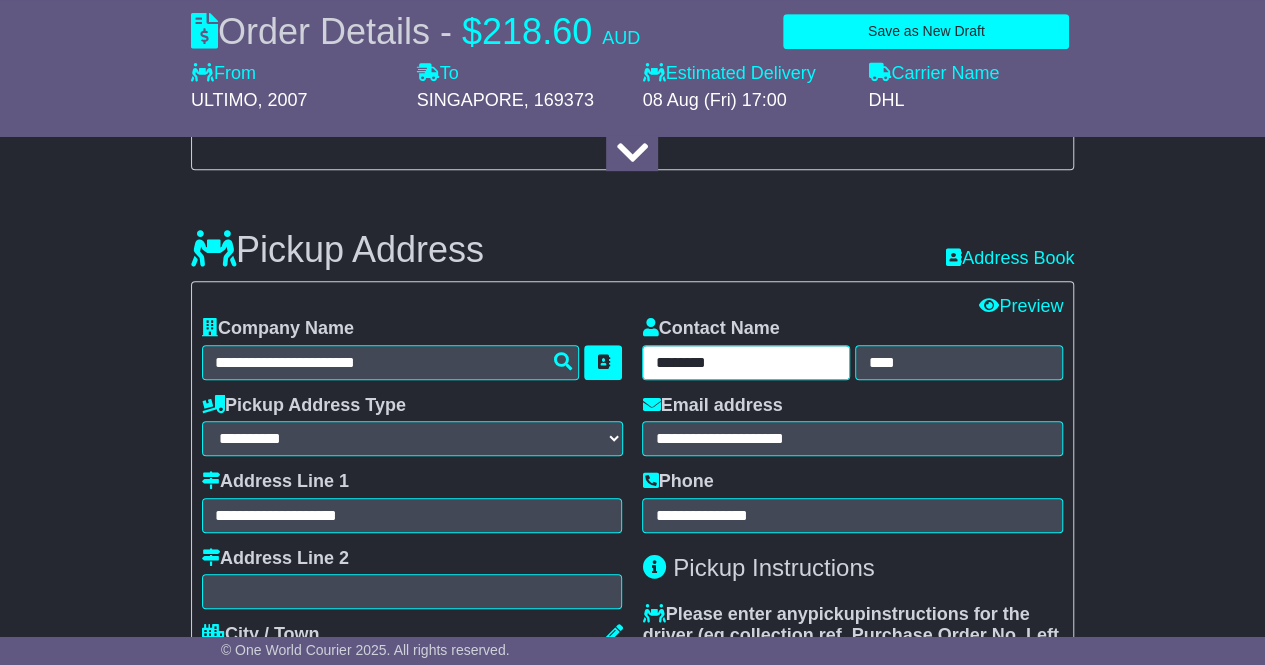 drag, startPoint x: 712, startPoint y: 365, endPoint x: 628, endPoint y: 369, distance: 84.095184 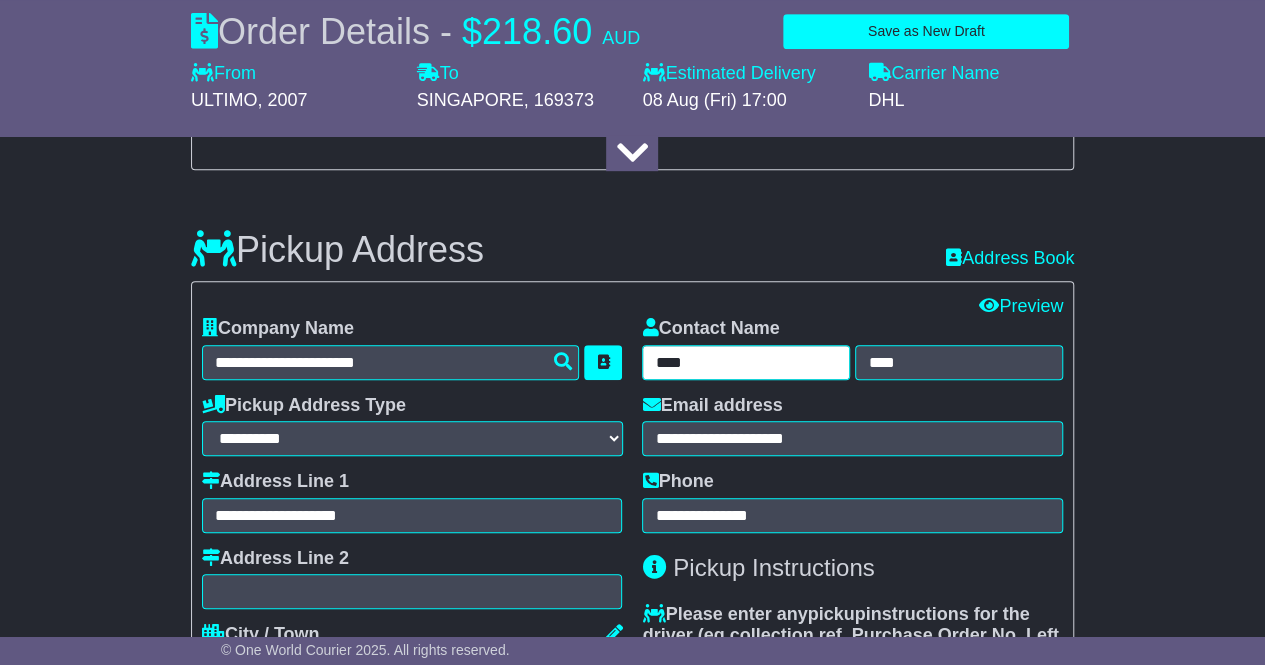 type on "****" 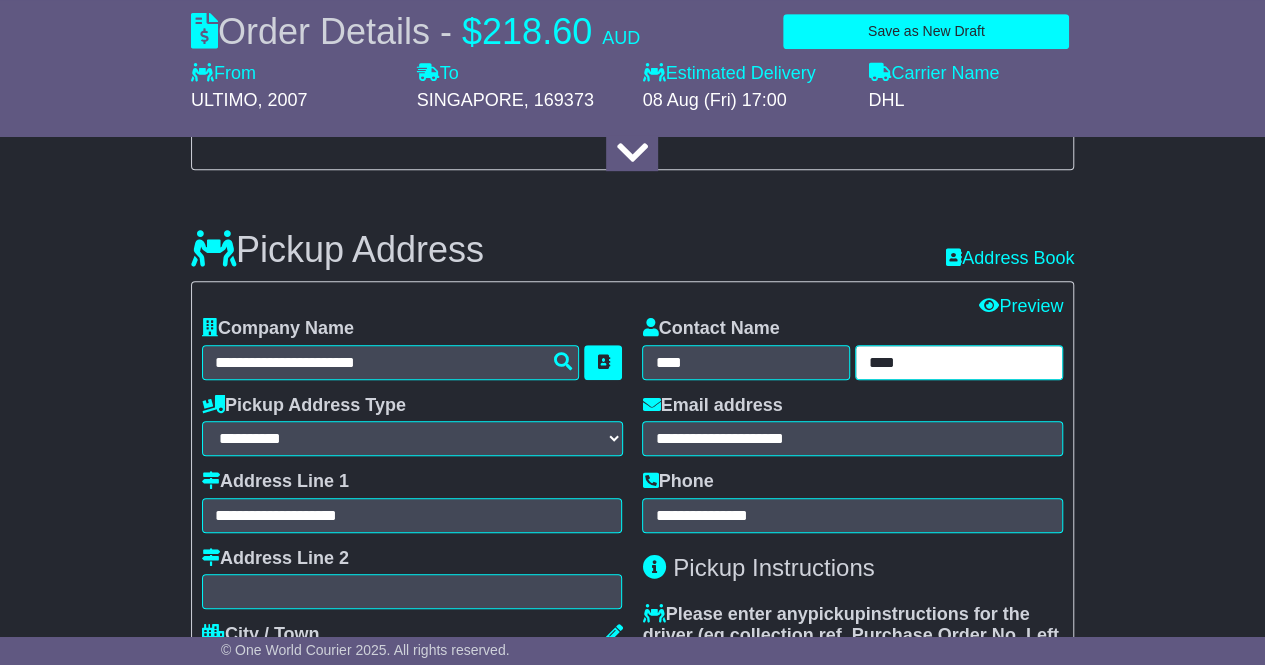 click on "****
****" at bounding box center (852, 362) 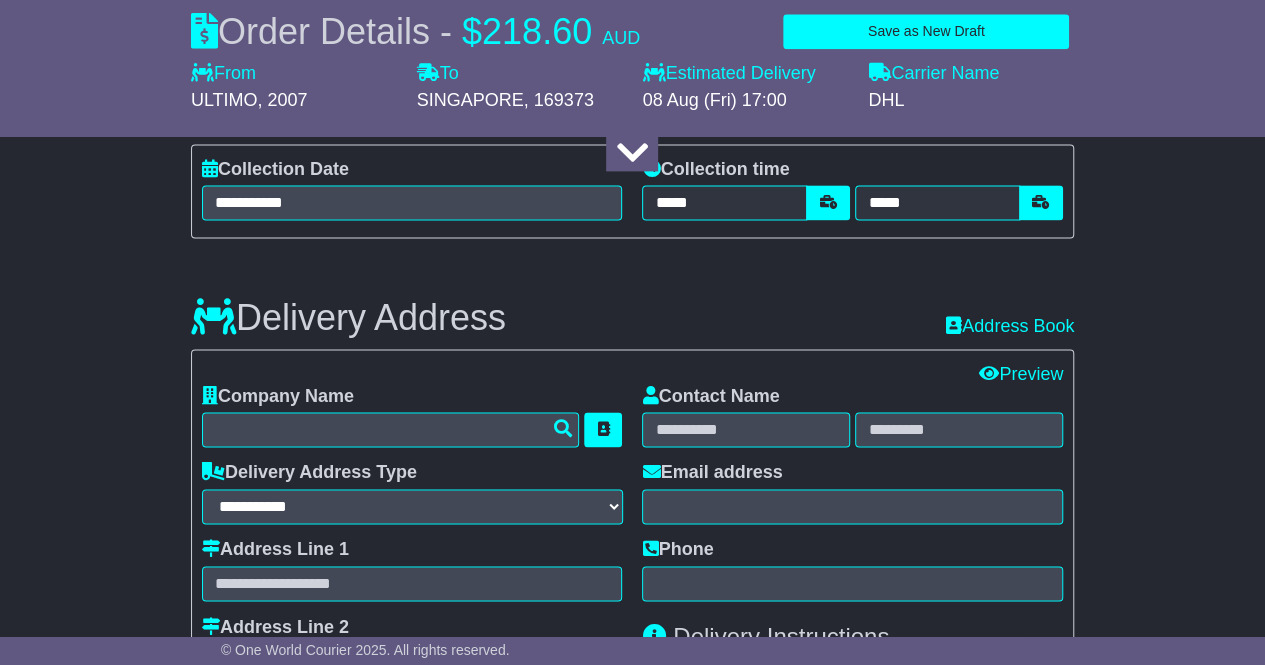 scroll, scrollTop: 1200, scrollLeft: 0, axis: vertical 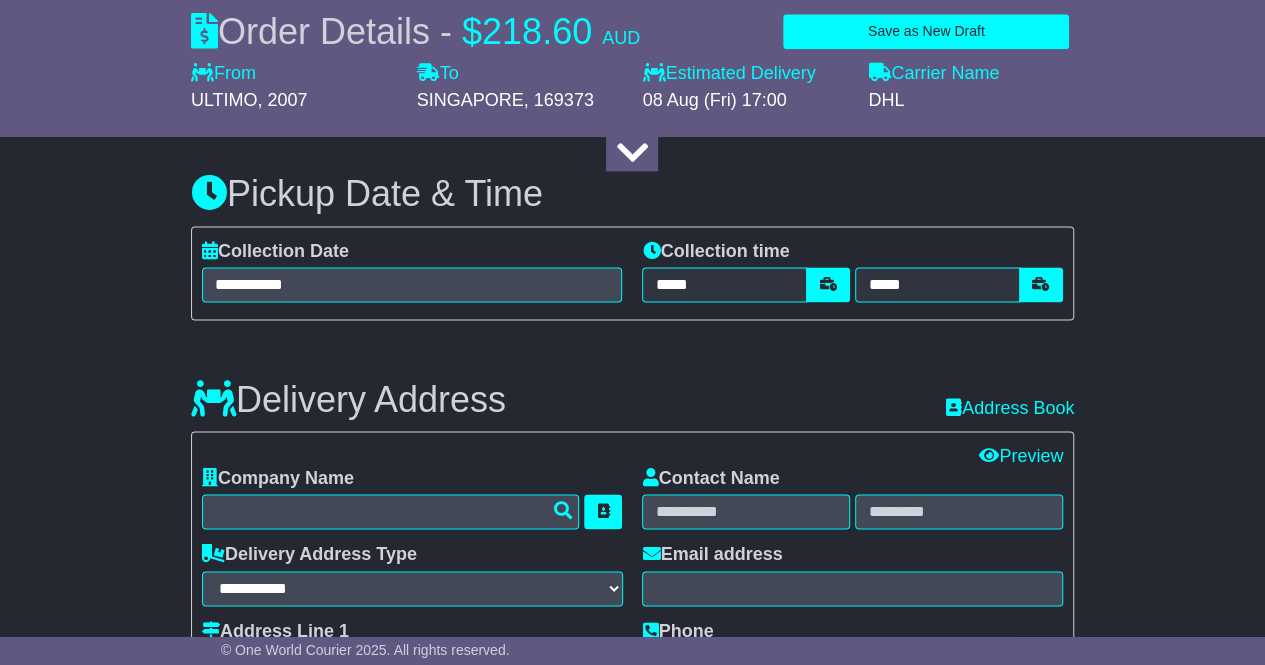 type on "**********" 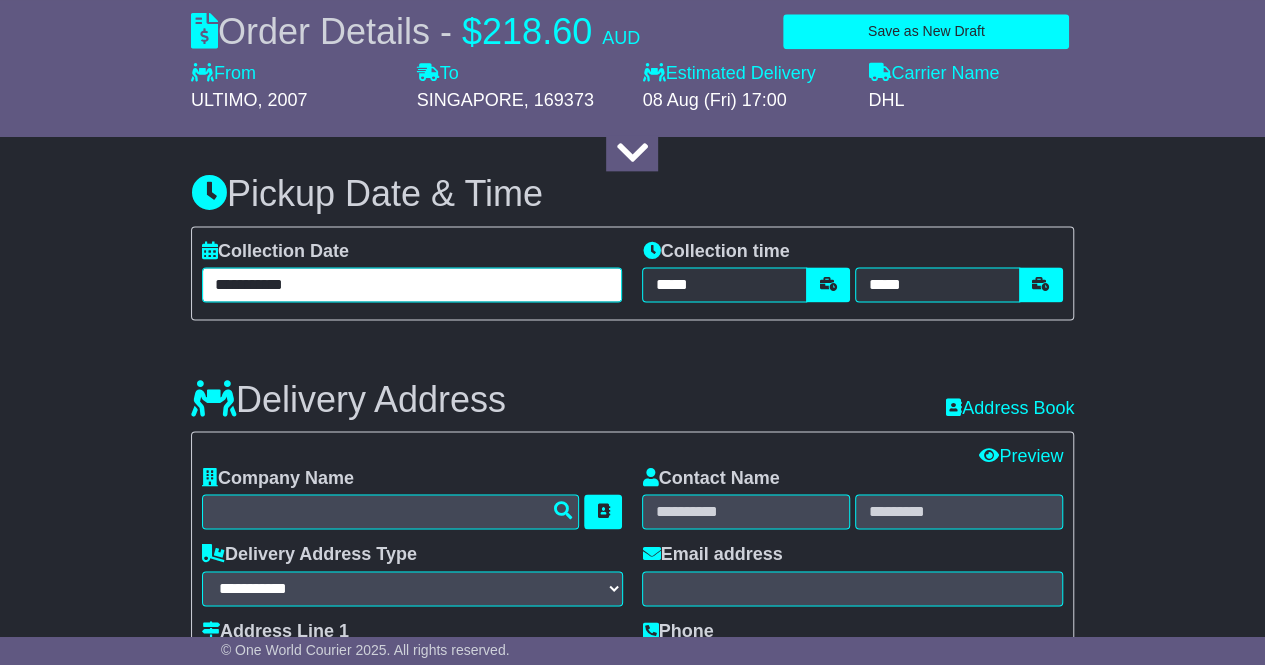 click on "**********" at bounding box center (412, 284) 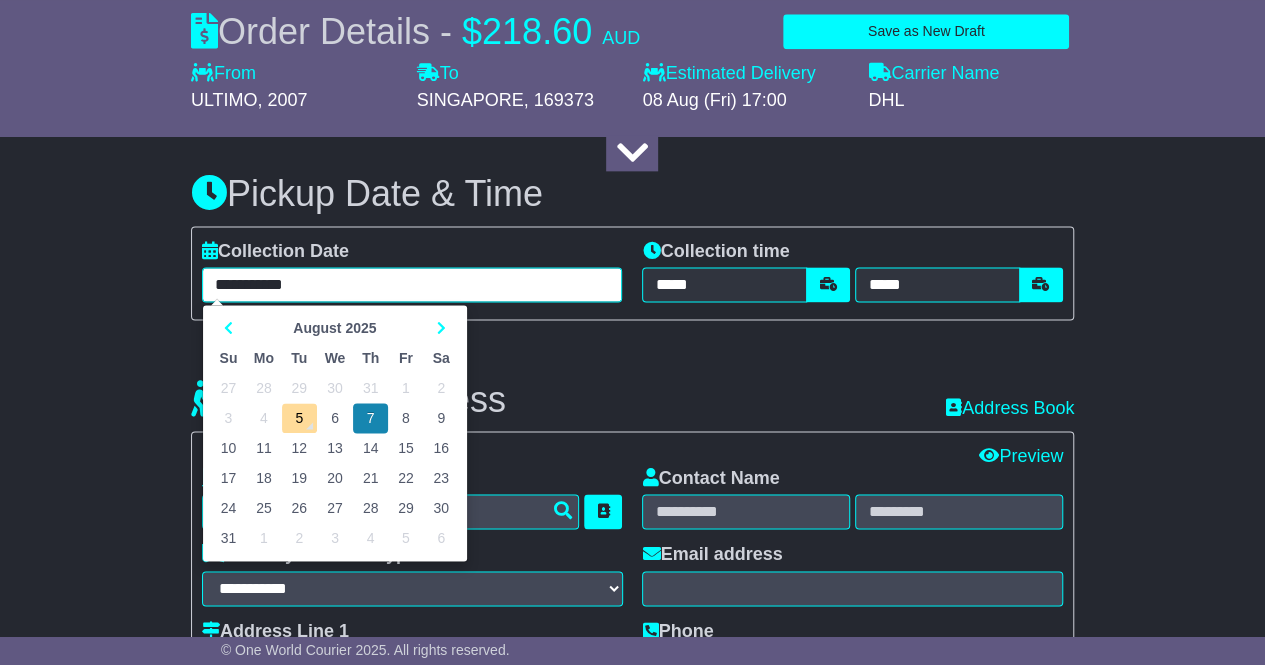 click on "6" at bounding box center [335, 418] 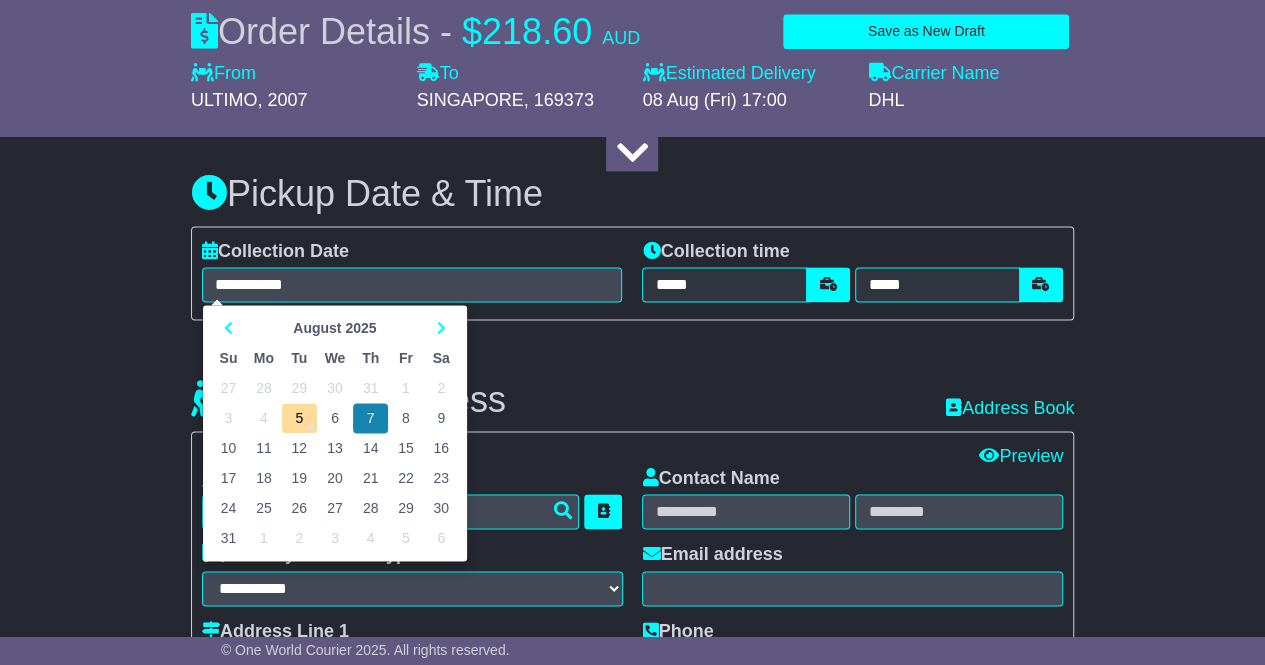 type on "**********" 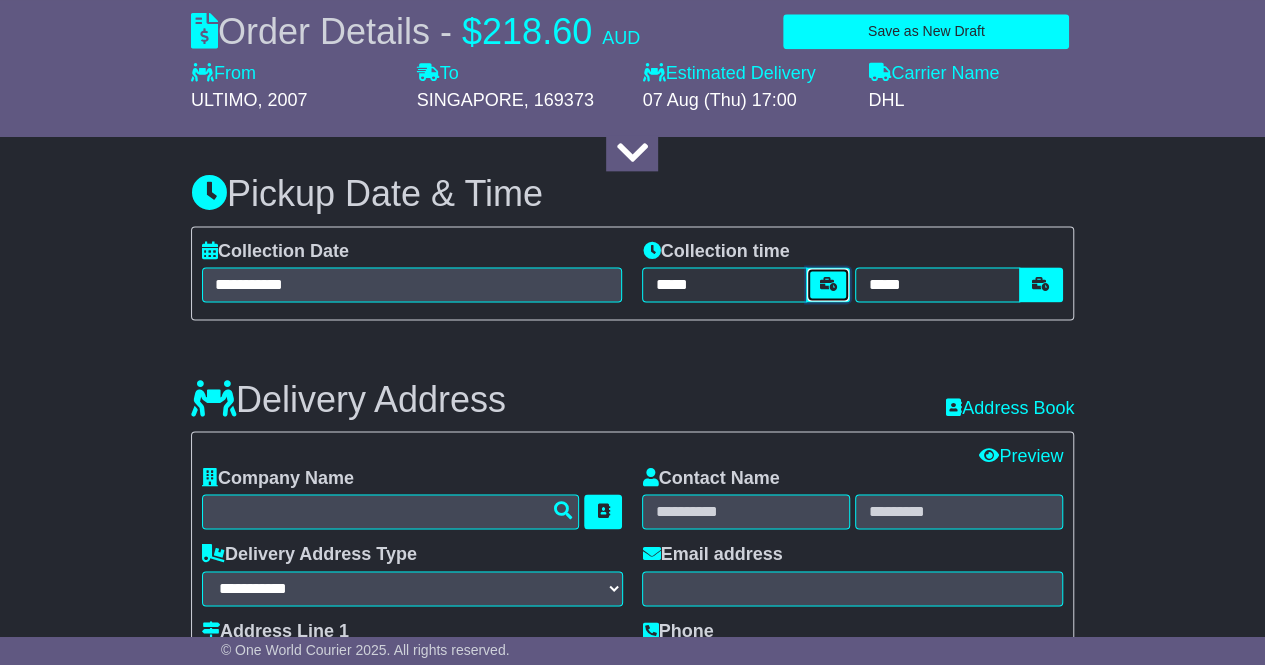 click at bounding box center [828, 284] 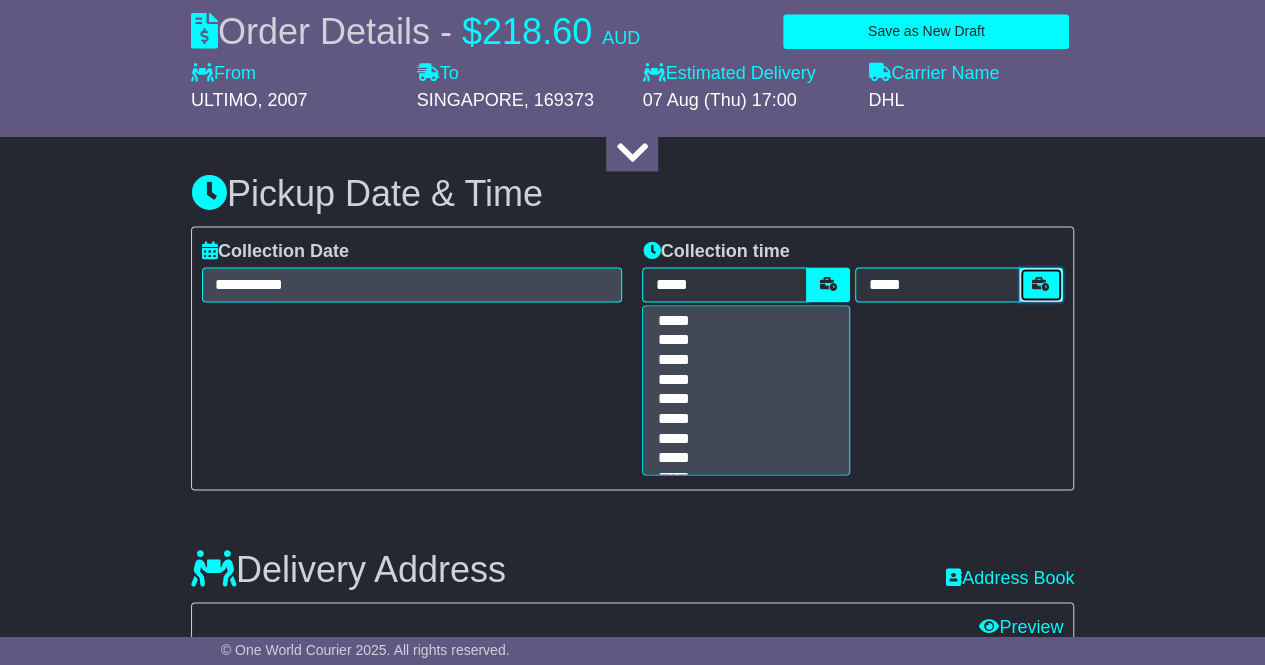 click at bounding box center [1041, 284] 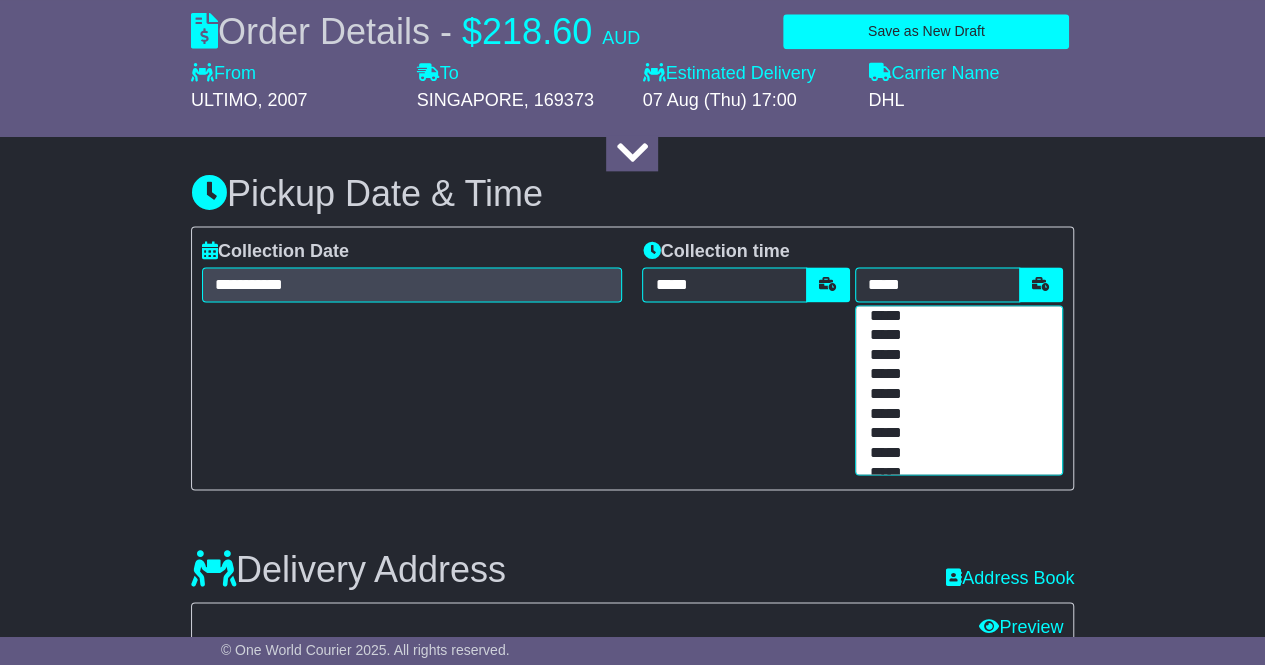 scroll, scrollTop: 400, scrollLeft: 0, axis: vertical 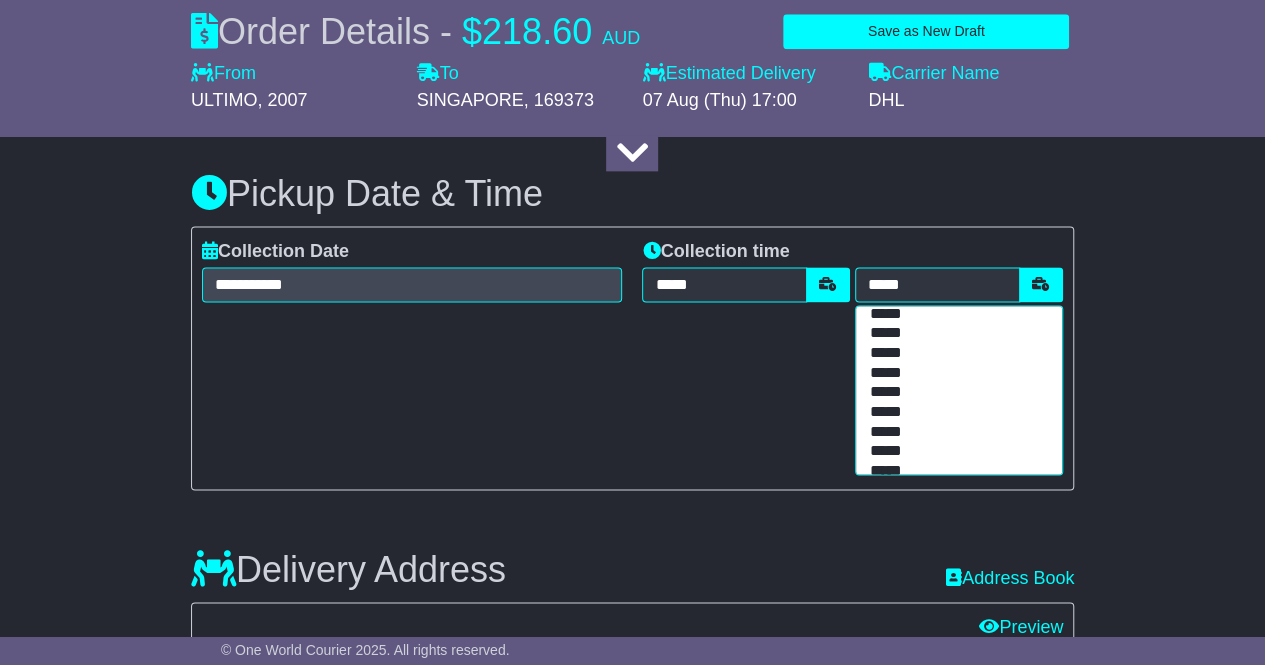 click on "*****" at bounding box center (955, 393) 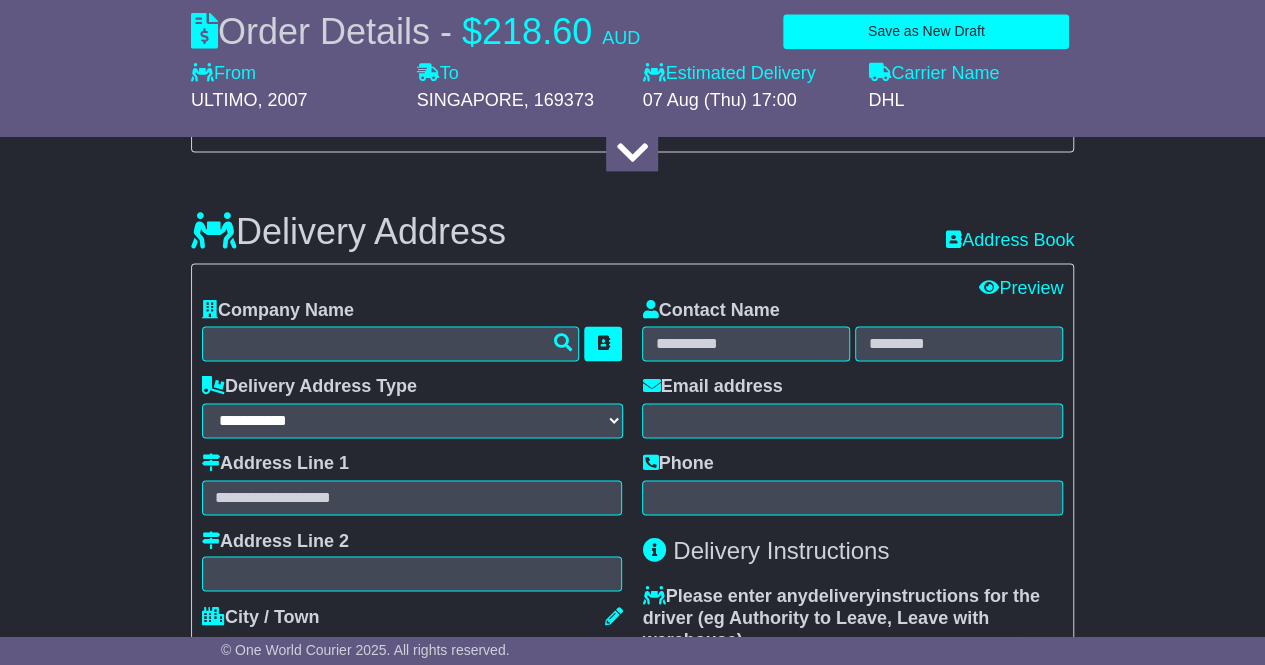 scroll, scrollTop: 1400, scrollLeft: 0, axis: vertical 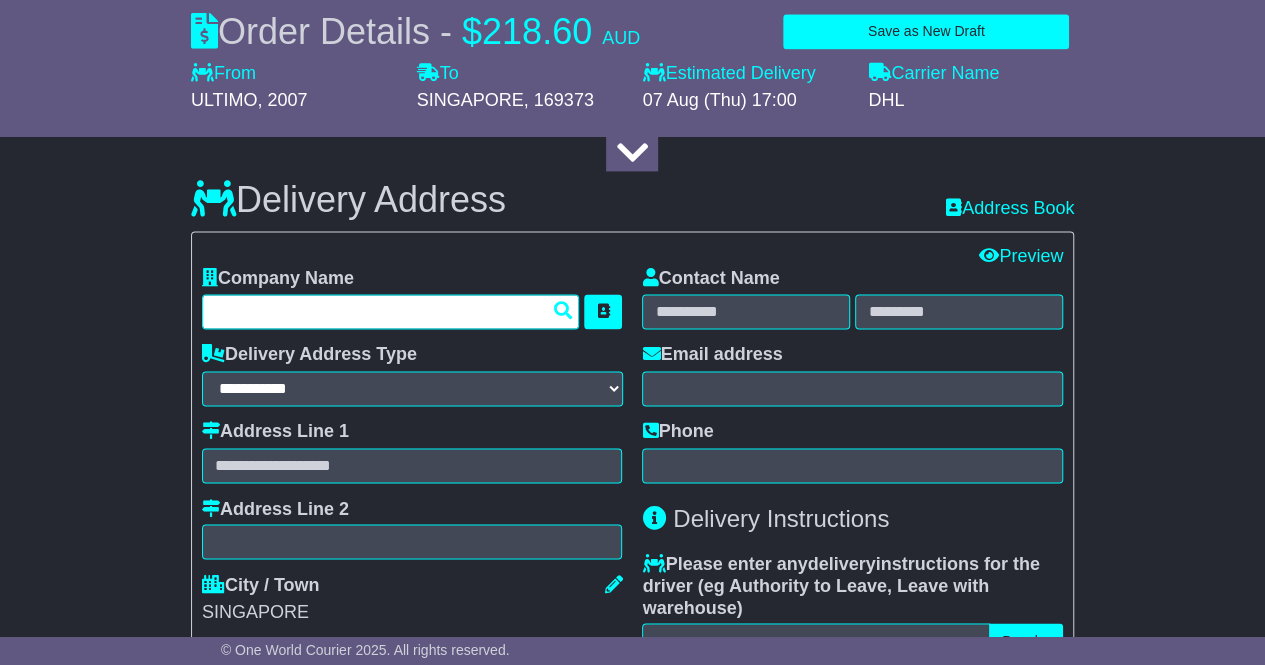 click at bounding box center (391, 311) 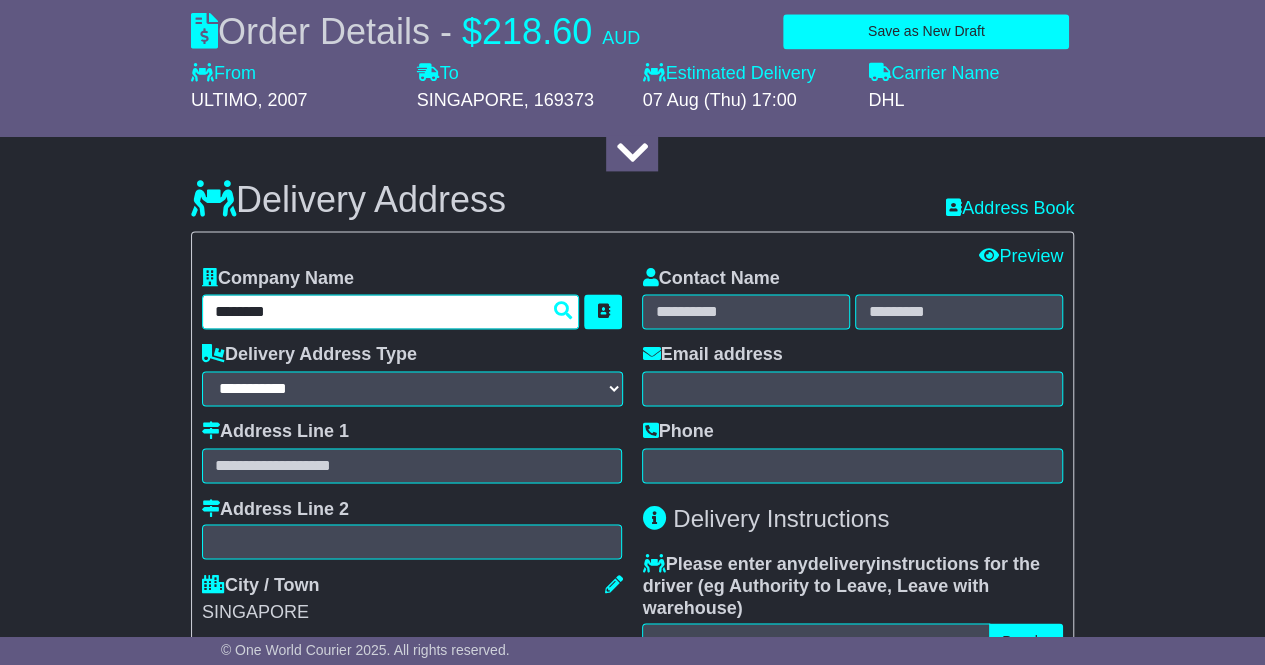 type on "********" 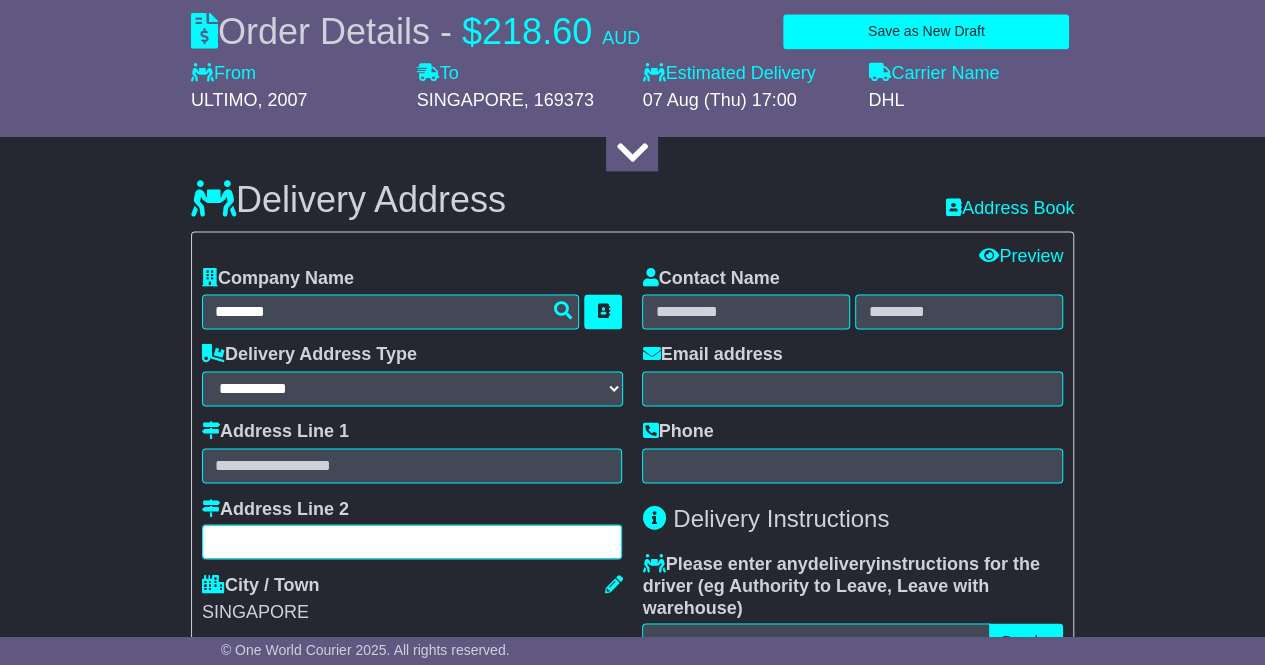 drag, startPoint x: 229, startPoint y: 529, endPoint x: 230, endPoint y: 519, distance: 10.049875 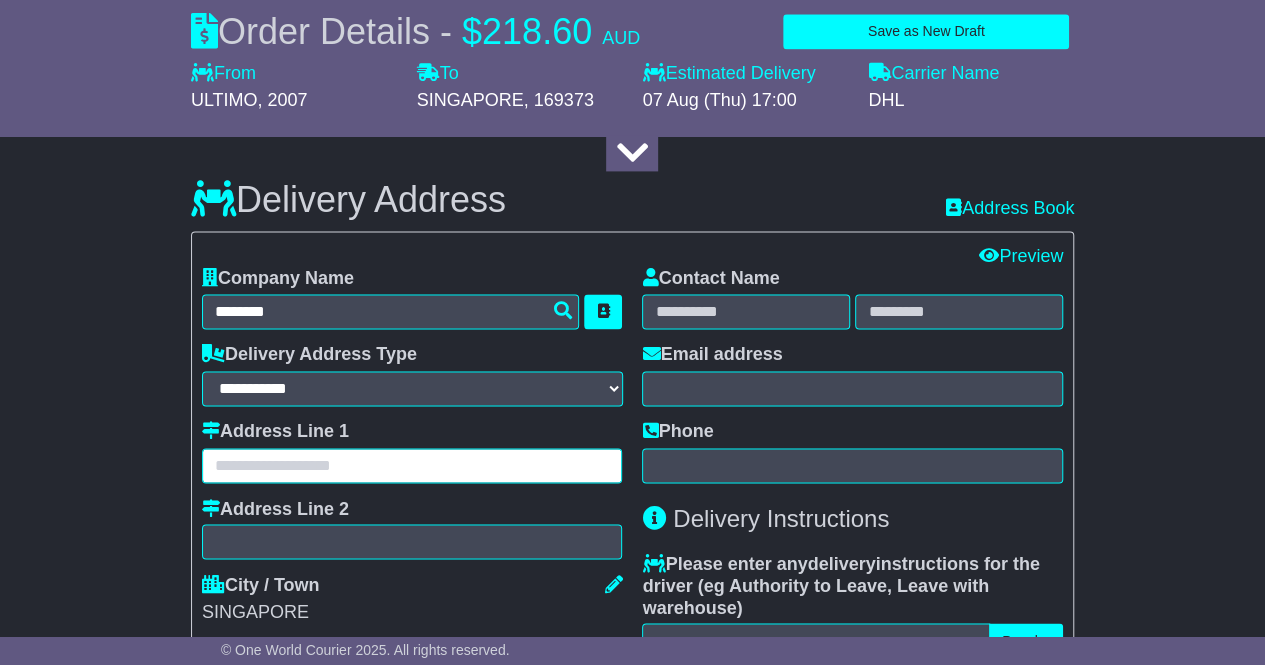 click at bounding box center [412, 465] 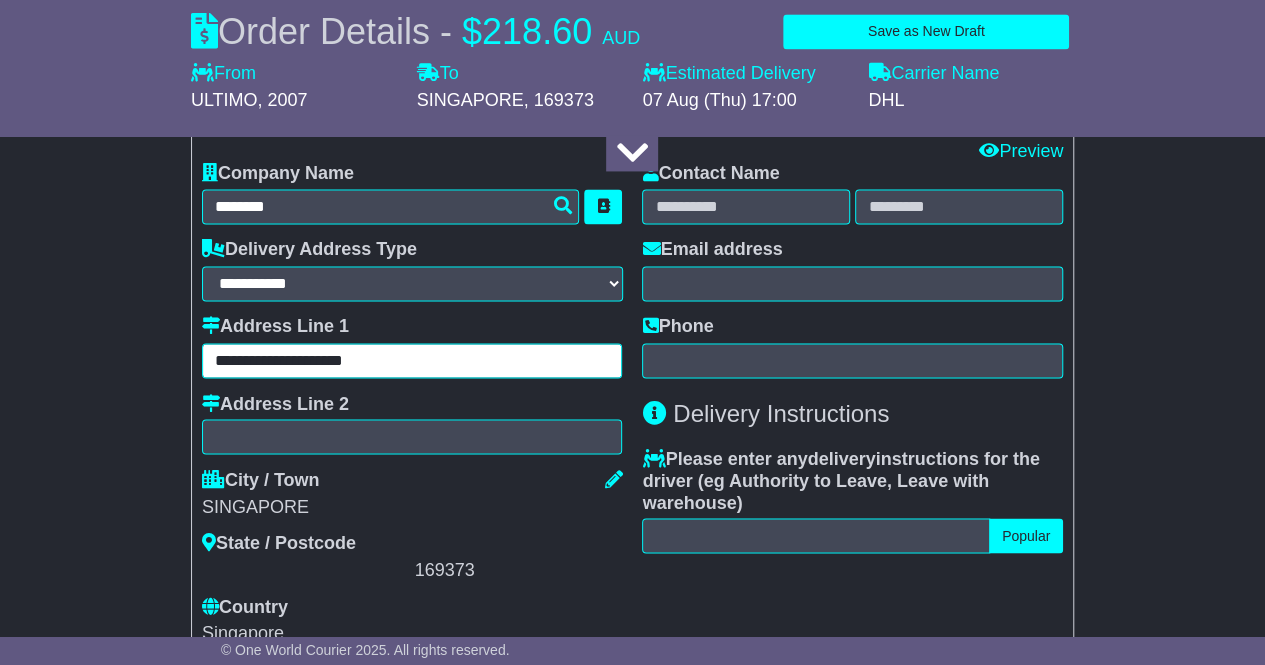 scroll, scrollTop: 1500, scrollLeft: 0, axis: vertical 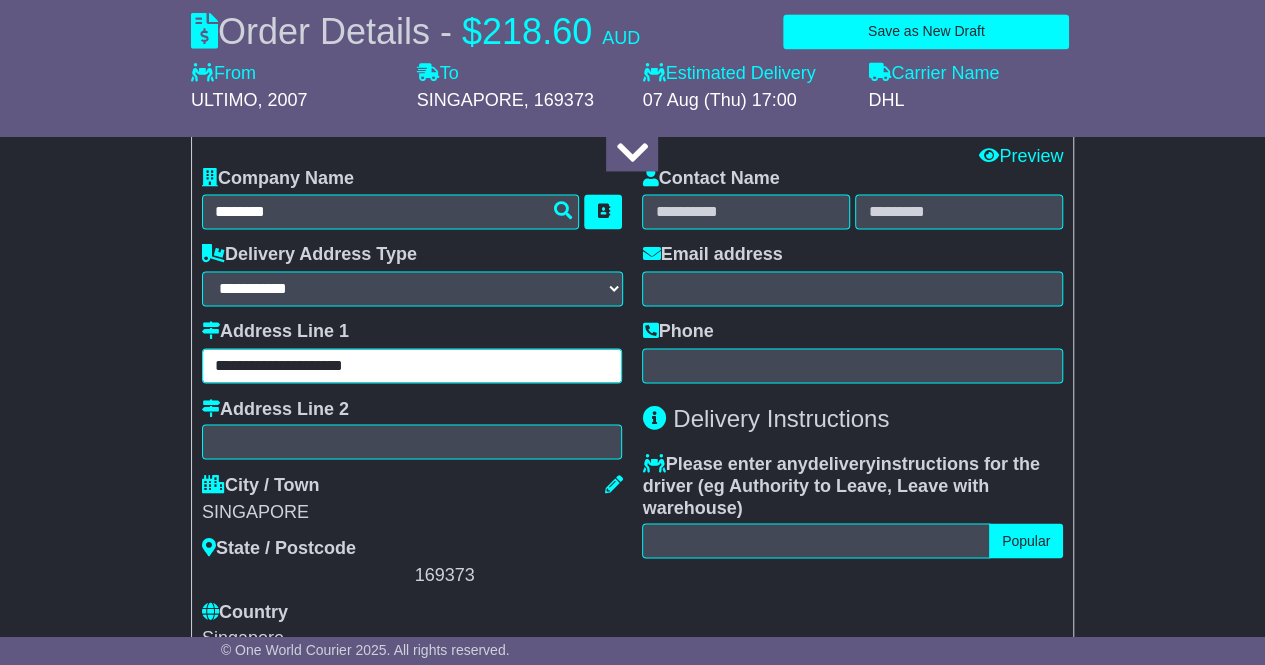 type on "**********" 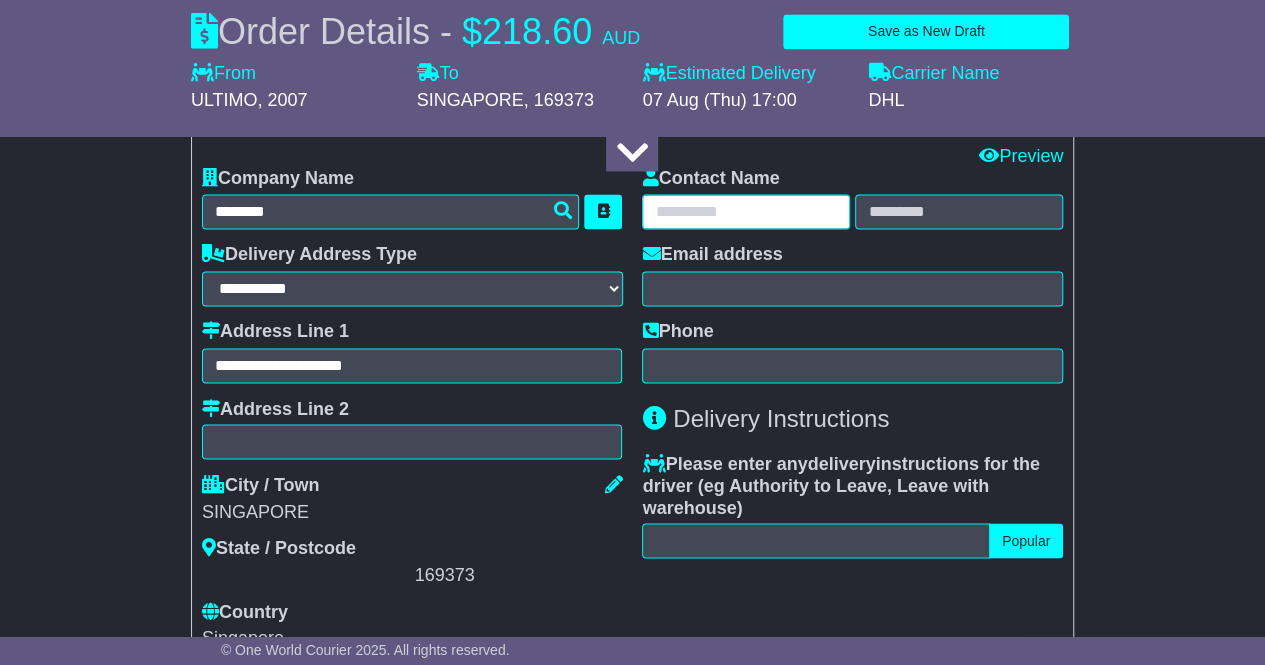 click at bounding box center [746, 211] 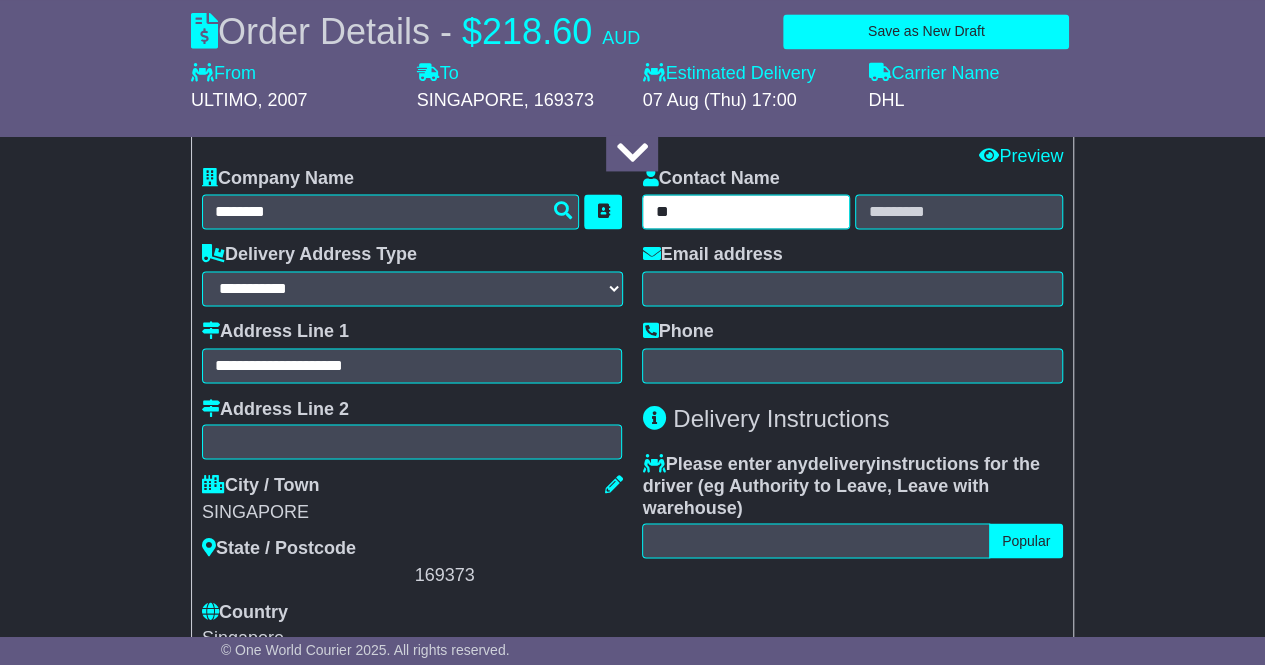 type on "**" 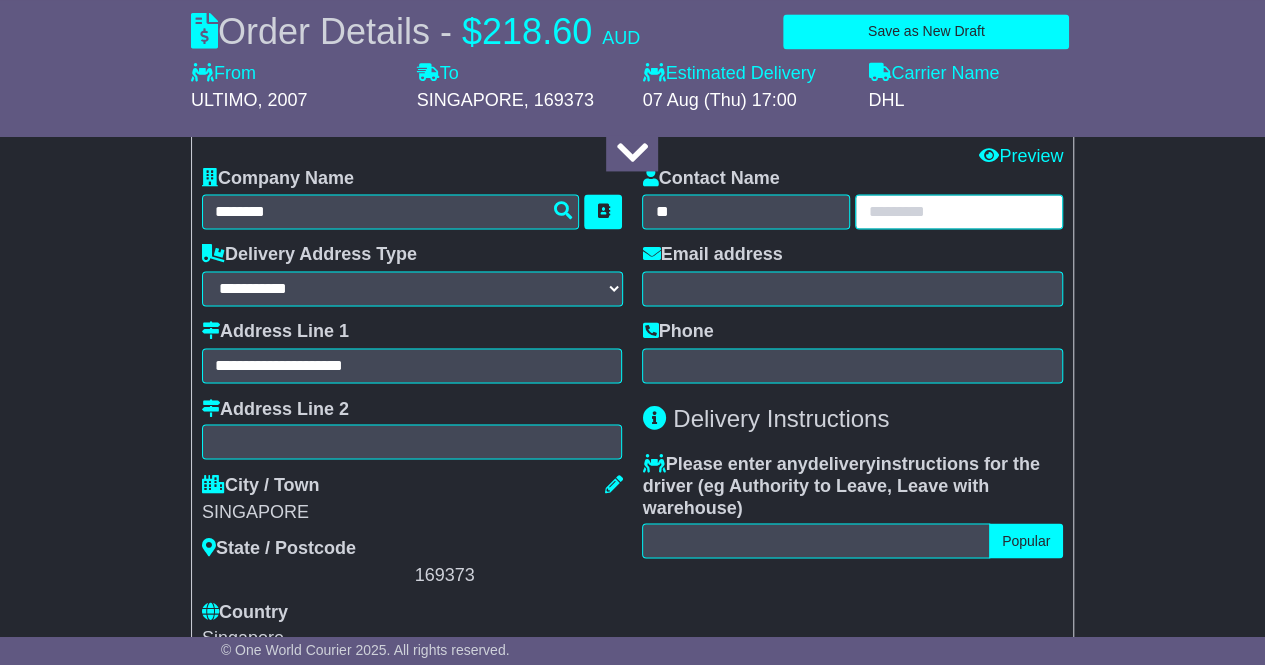 drag, startPoint x: 926, startPoint y: 214, endPoint x: 948, endPoint y: 214, distance: 22 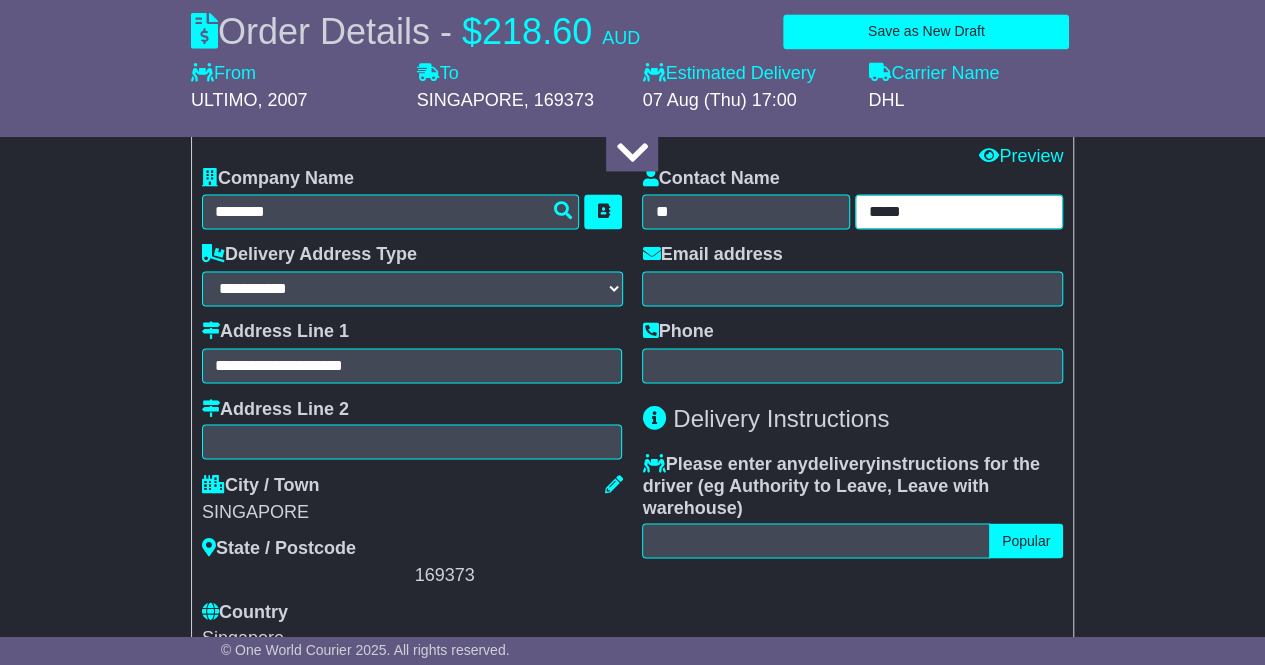 type on "*****" 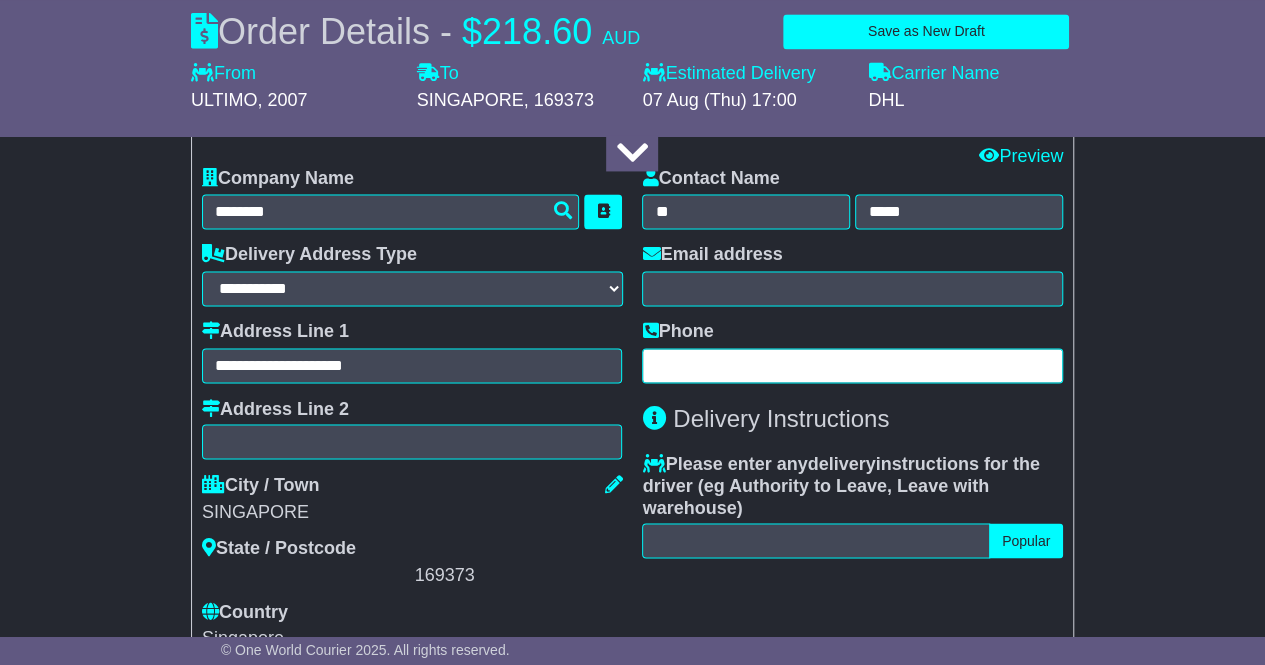 click at bounding box center [852, 365] 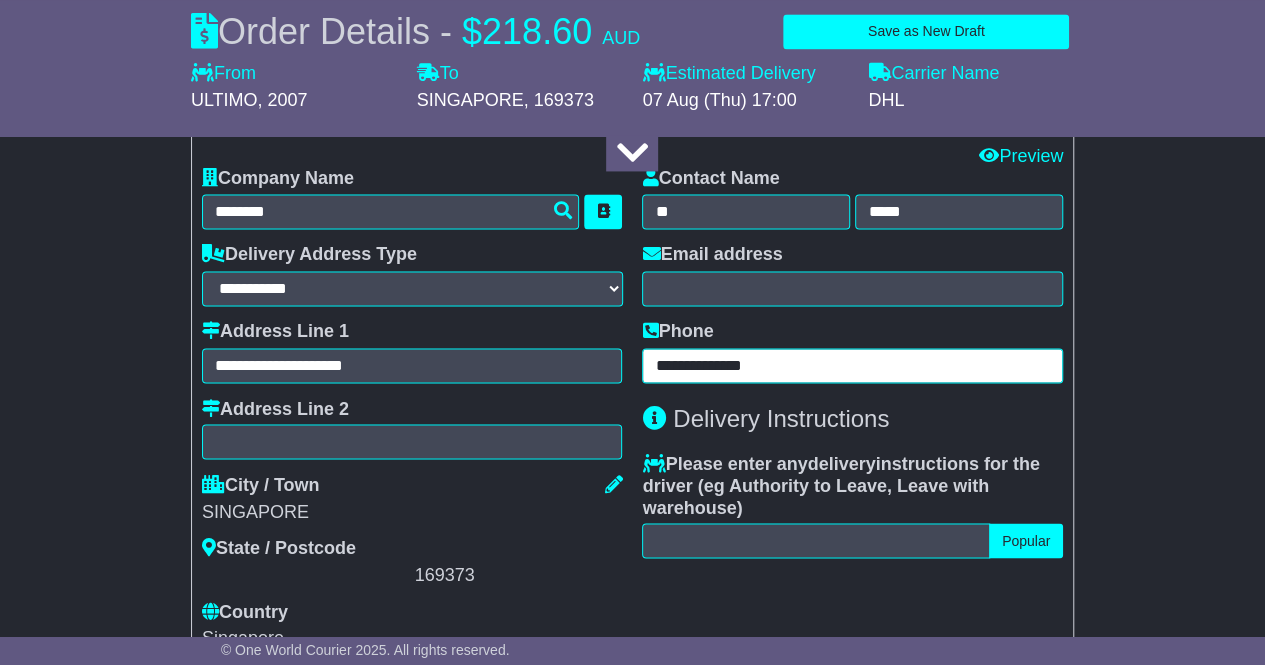 click on "**********" at bounding box center (852, 365) 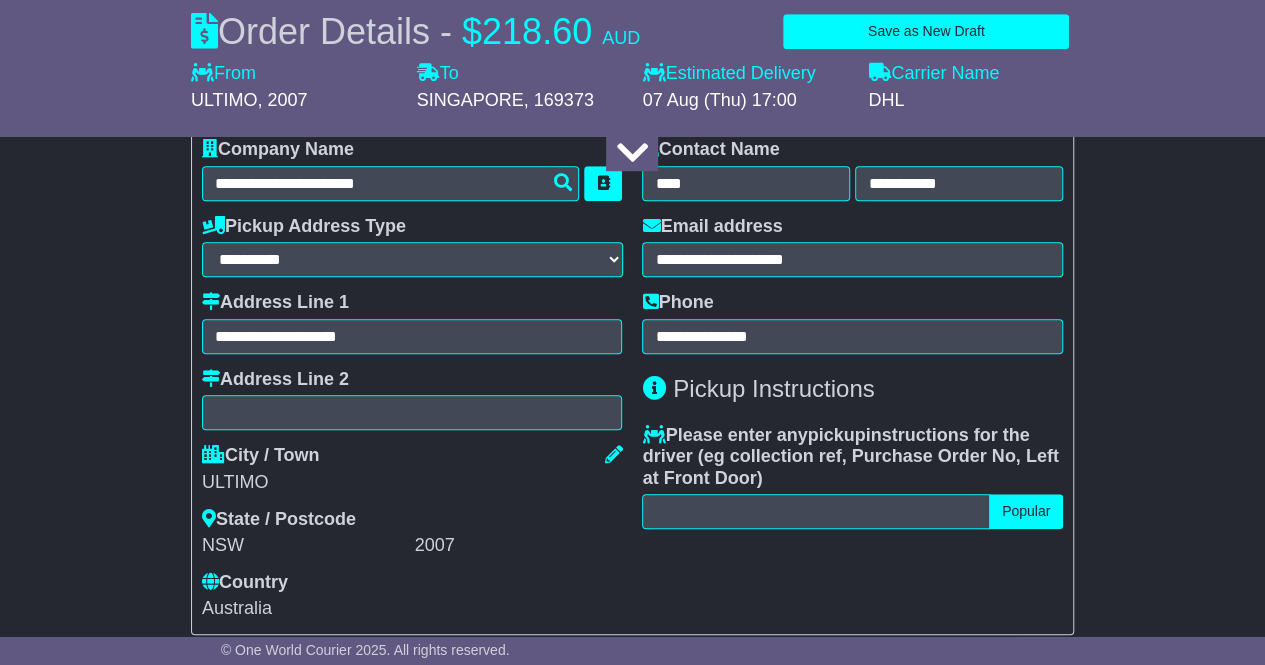 scroll, scrollTop: 500, scrollLeft: 0, axis: vertical 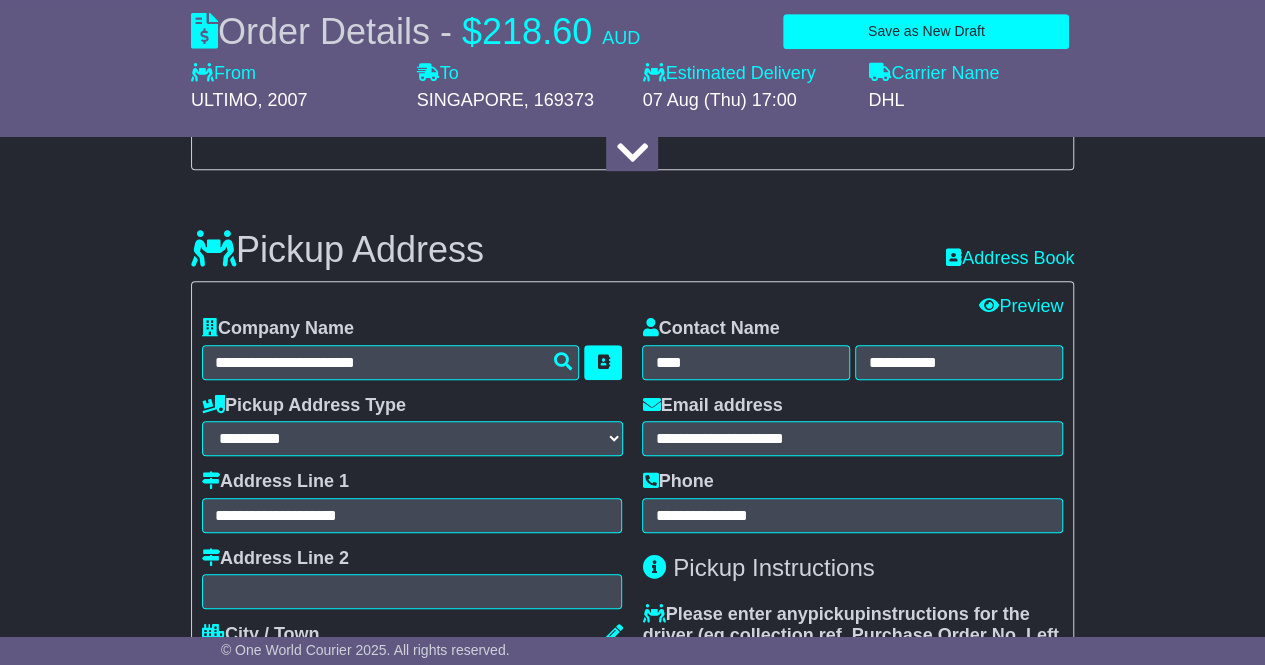 type on "**********" 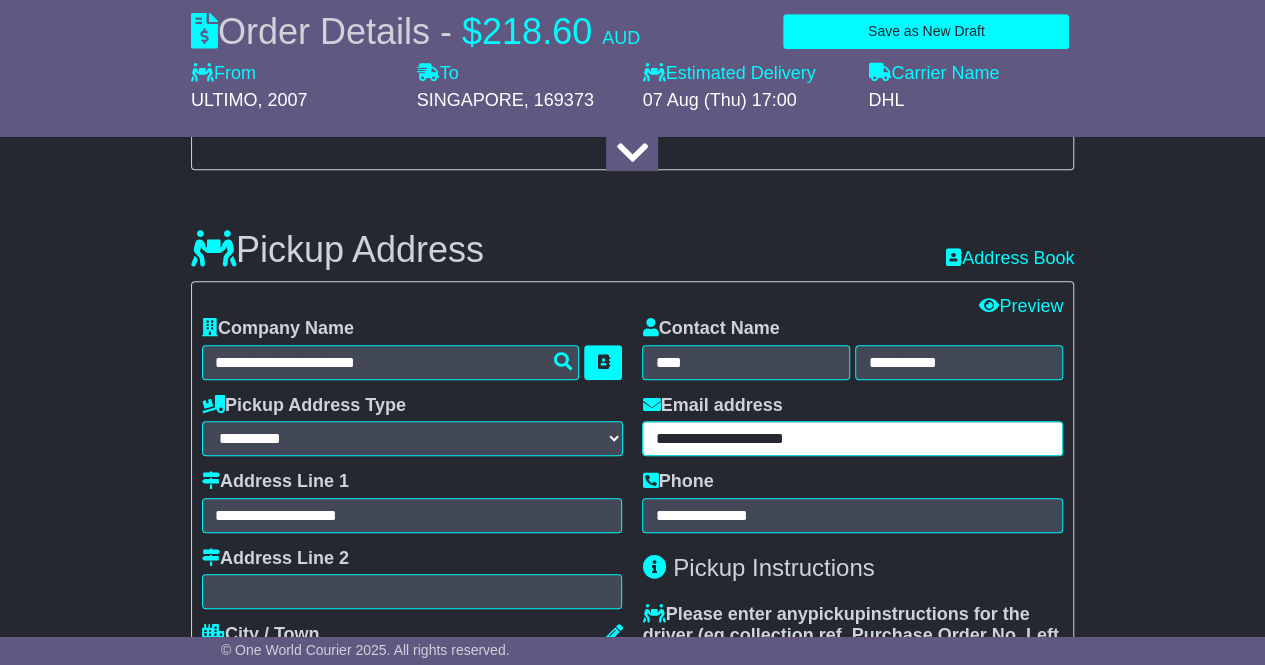 drag, startPoint x: 843, startPoint y: 435, endPoint x: 680, endPoint y: 449, distance: 163.60013 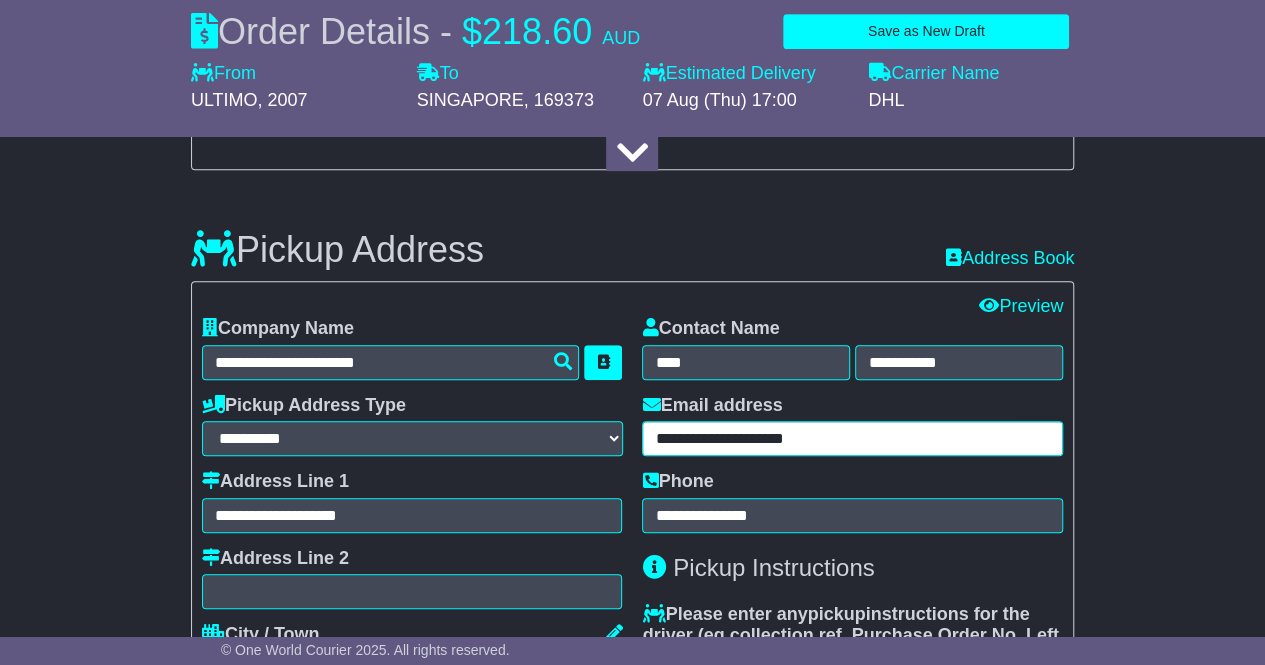 click on "**********" at bounding box center (632, 547) 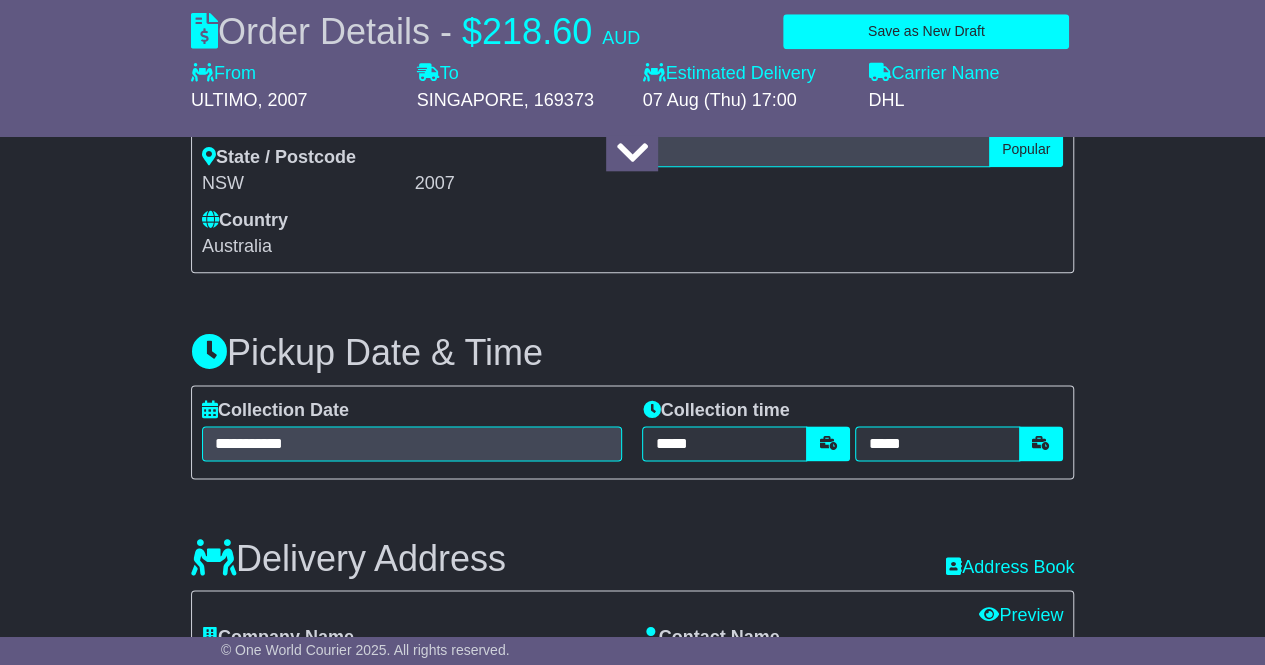 scroll, scrollTop: 1300, scrollLeft: 0, axis: vertical 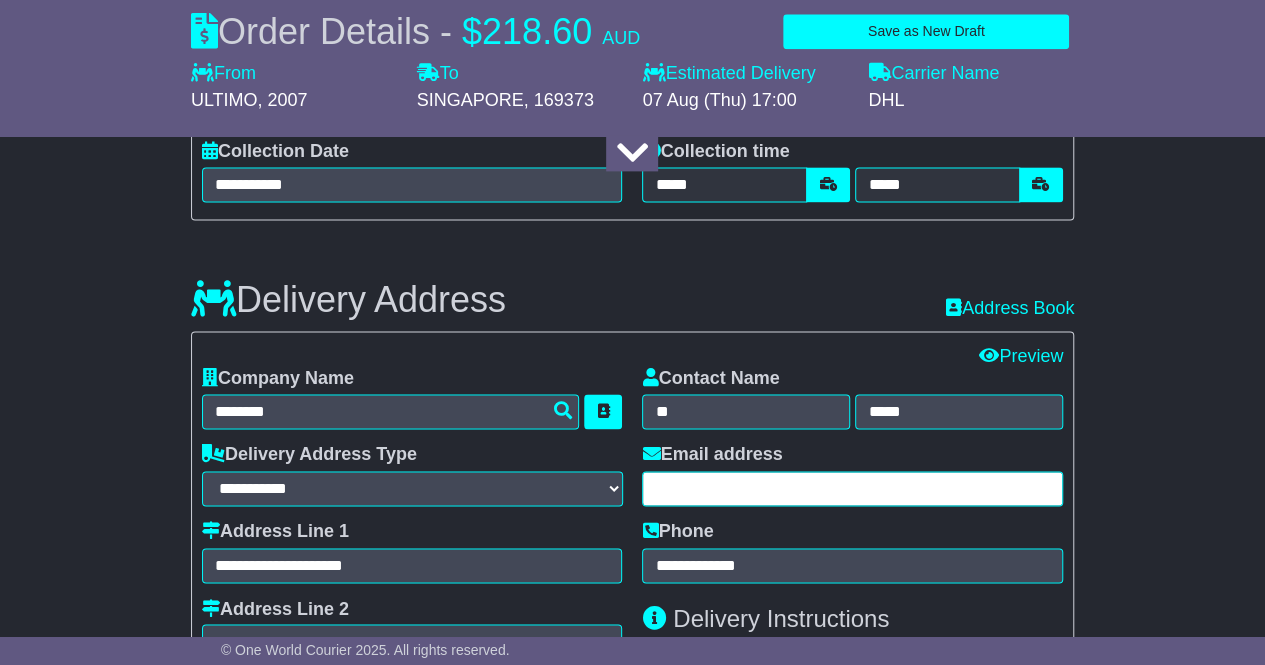 click at bounding box center [852, 488] 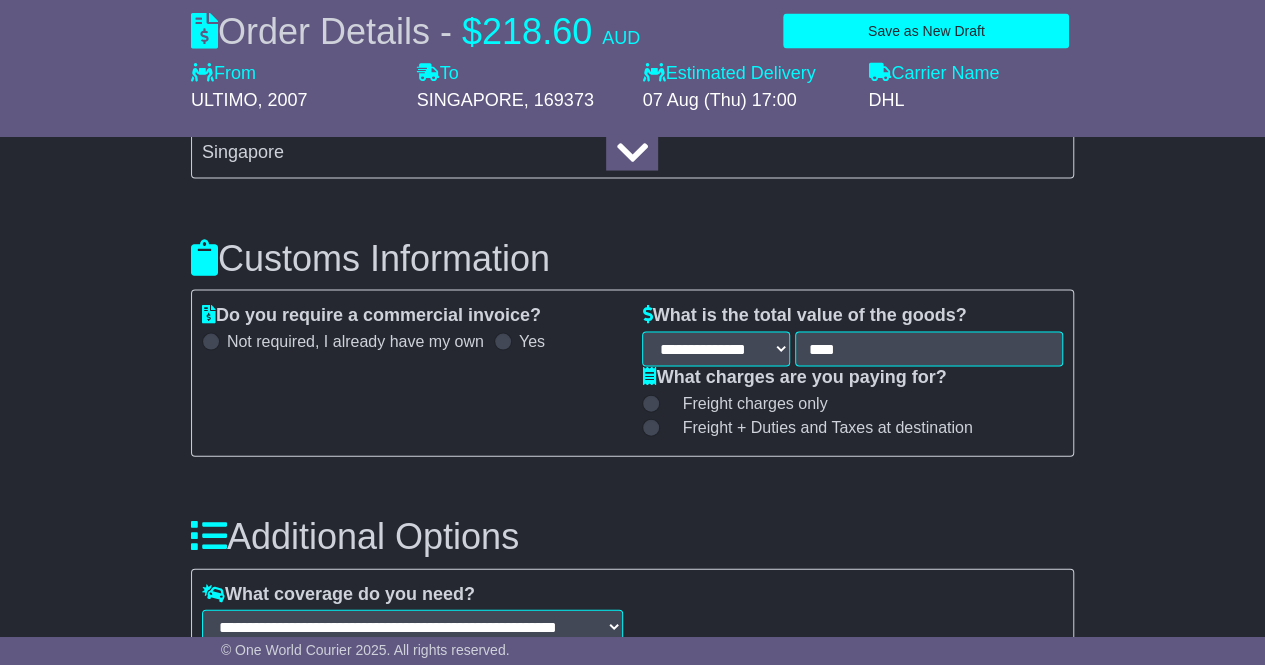 scroll, scrollTop: 2200, scrollLeft: 0, axis: vertical 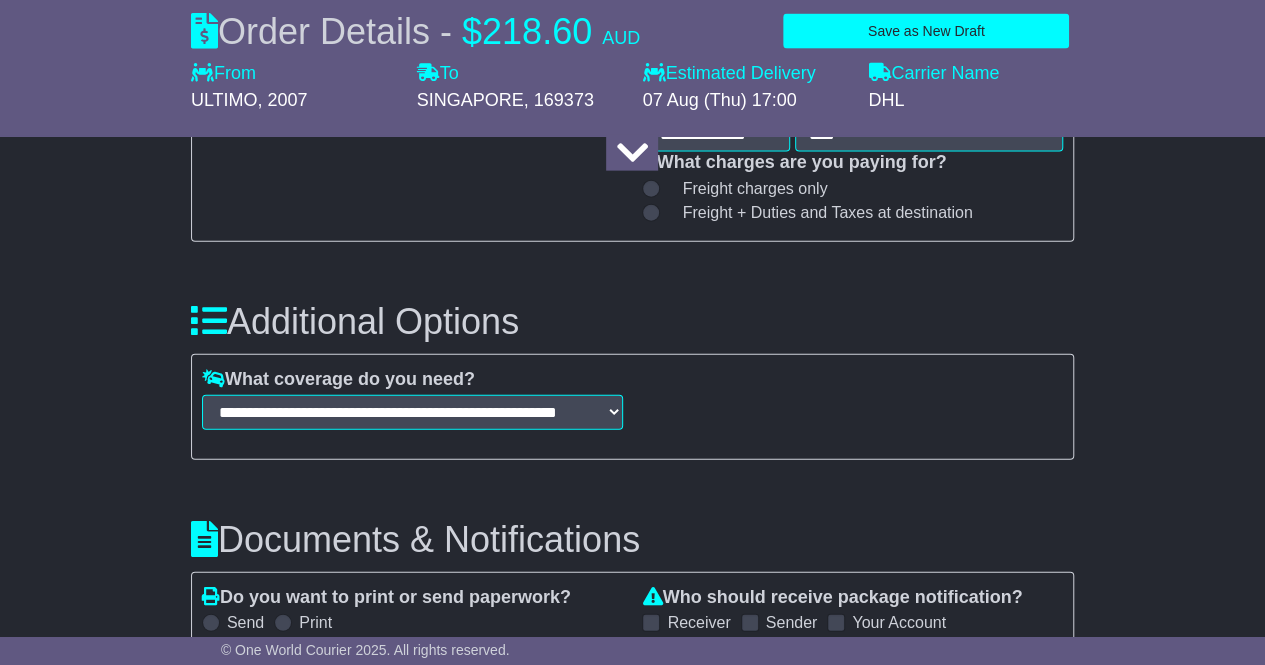 type on "**********" 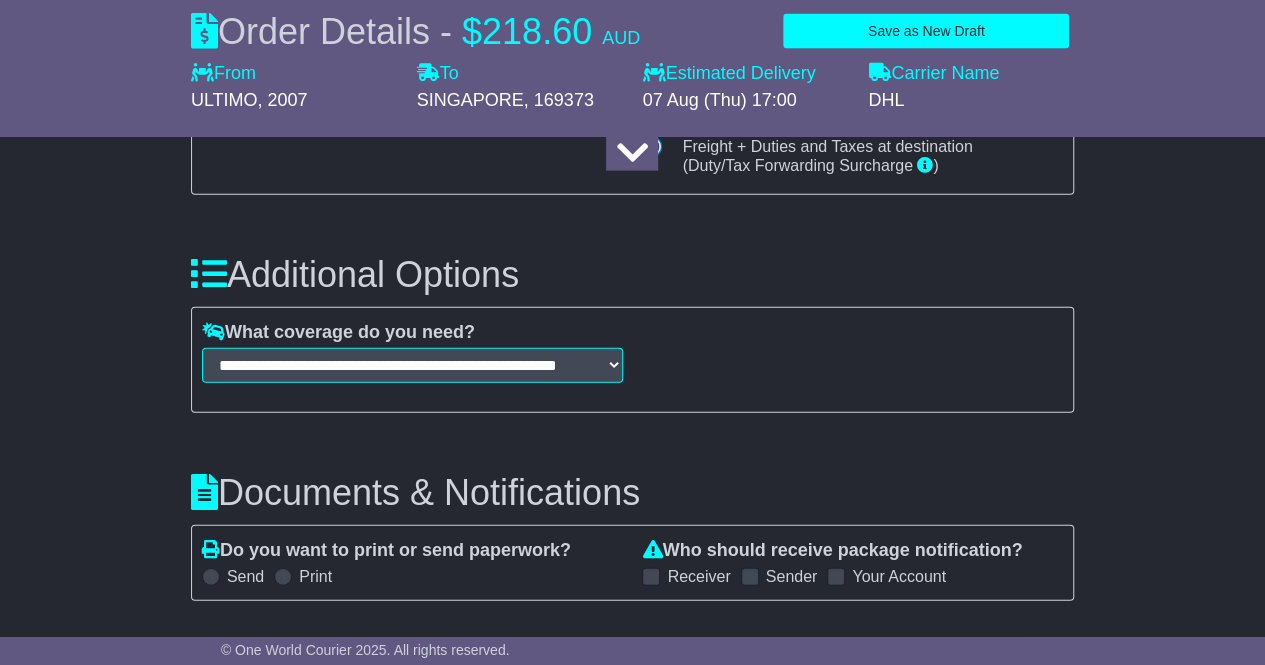 scroll, scrollTop: 2400, scrollLeft: 0, axis: vertical 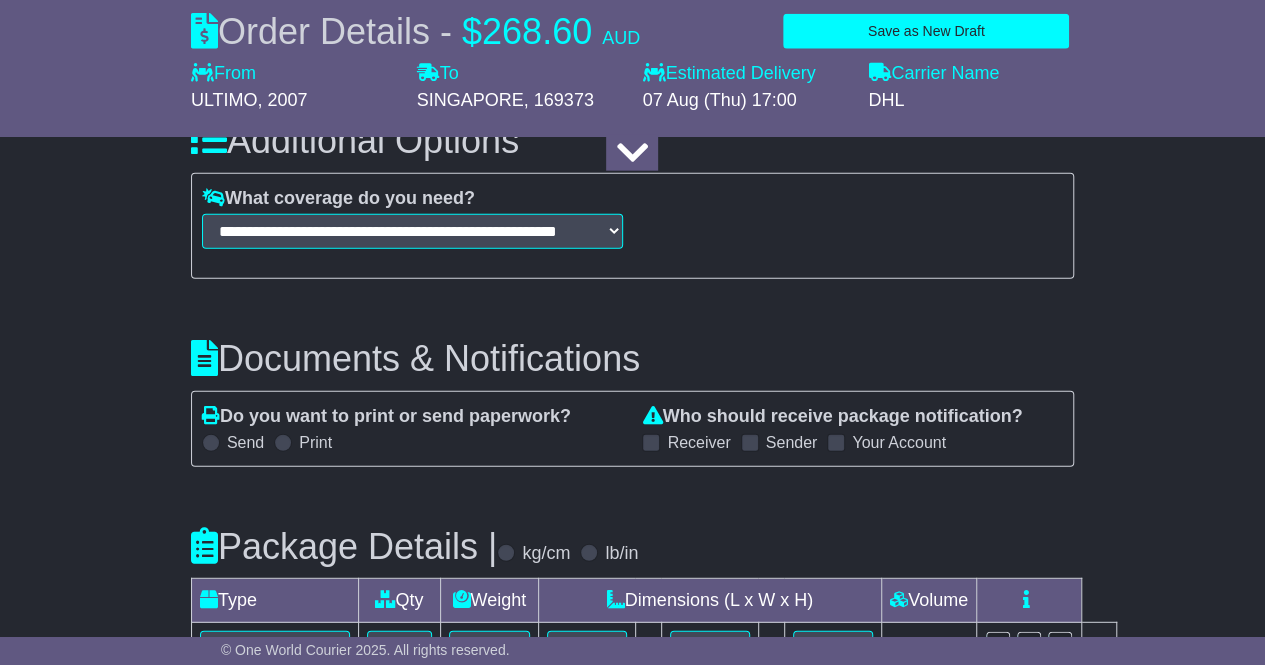 click at bounding box center [211, 443] 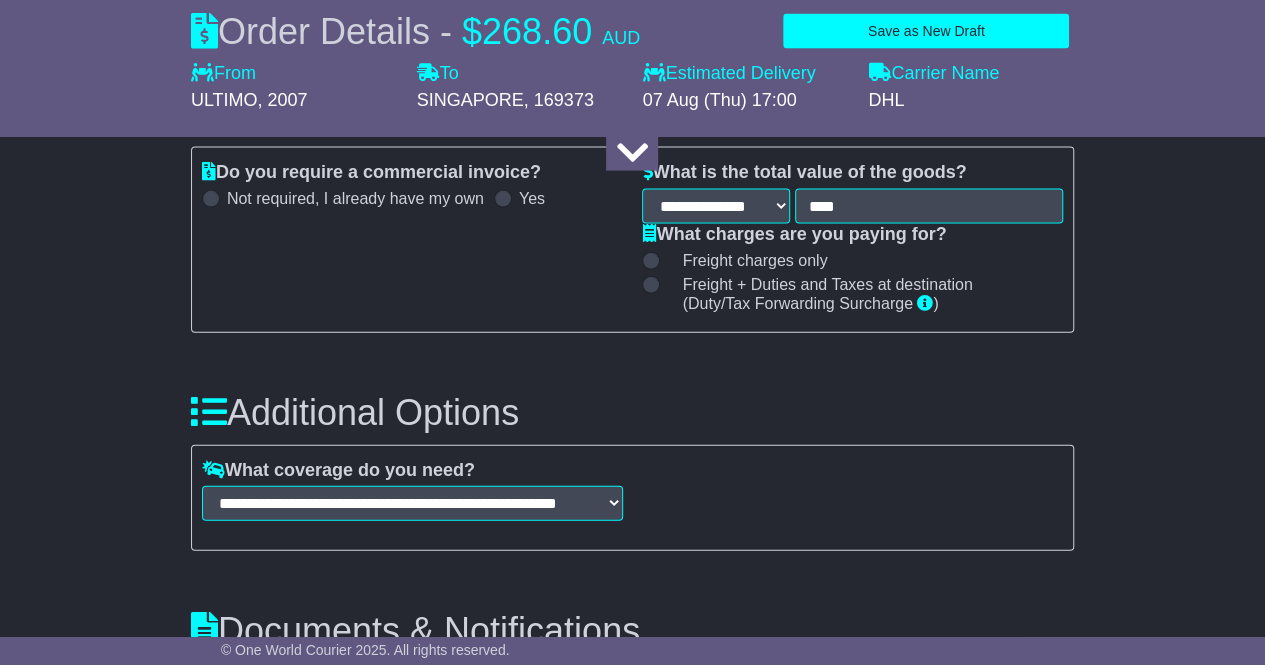 scroll, scrollTop: 2100, scrollLeft: 0, axis: vertical 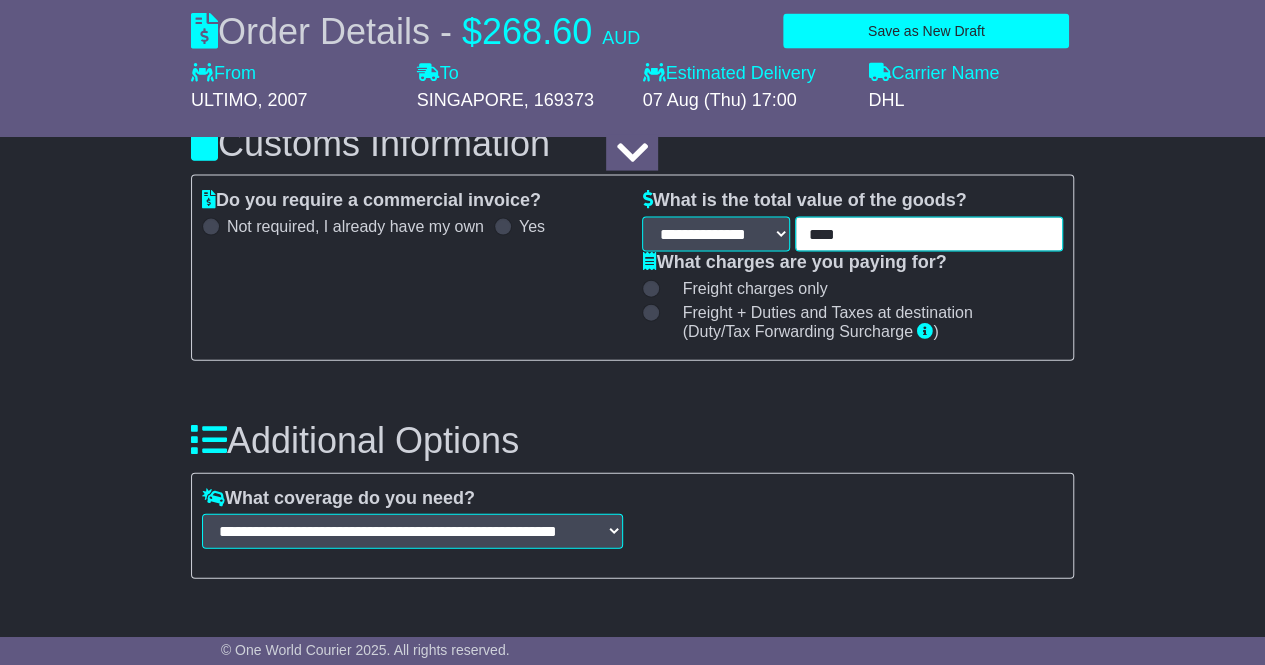 drag, startPoint x: 856, startPoint y: 233, endPoint x: 796, endPoint y: 233, distance: 60 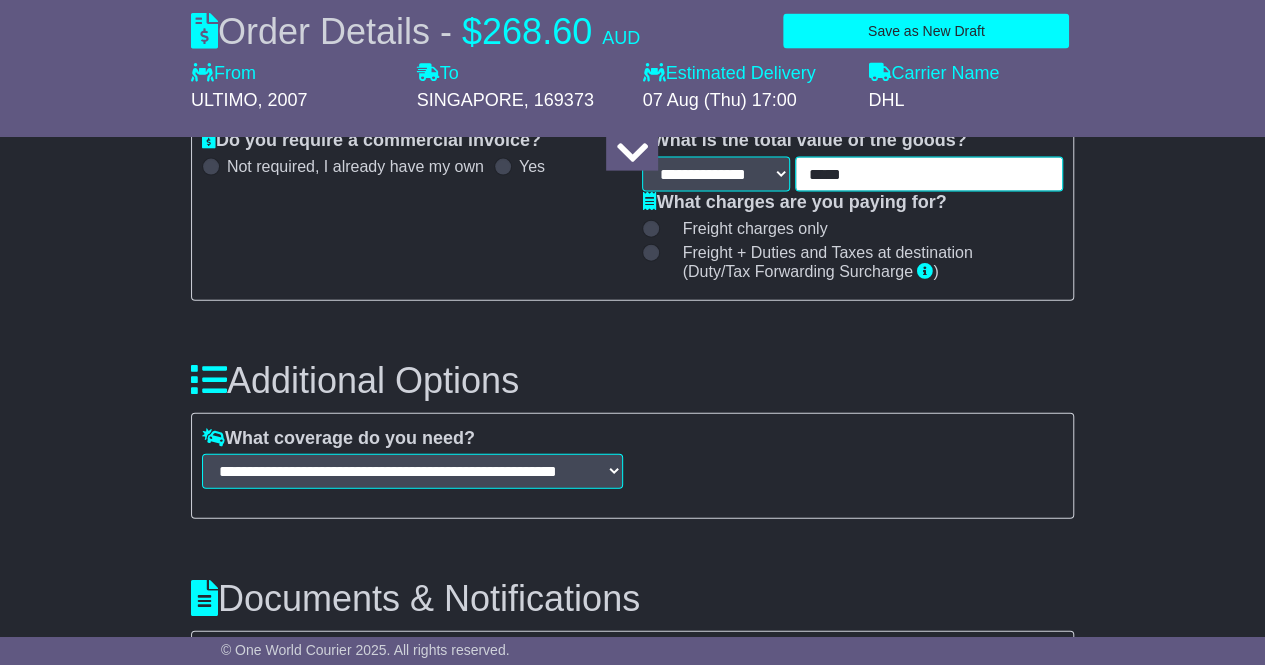 scroll, scrollTop: 2025, scrollLeft: 0, axis: vertical 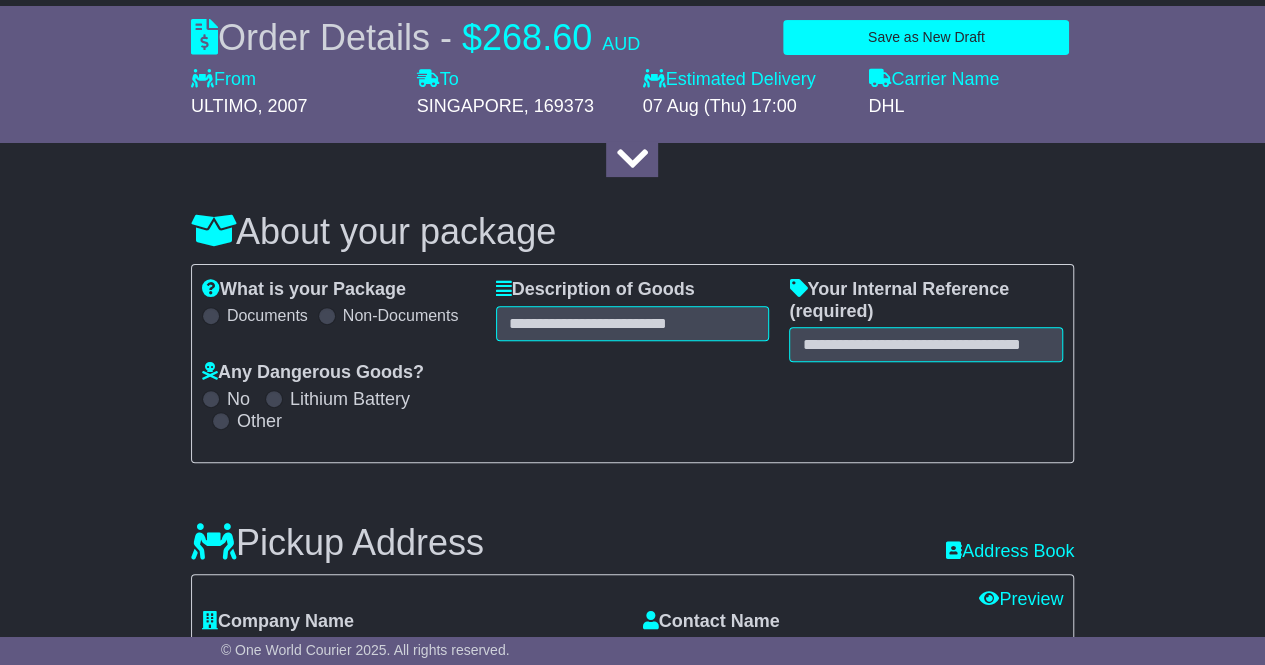 type on "*****" 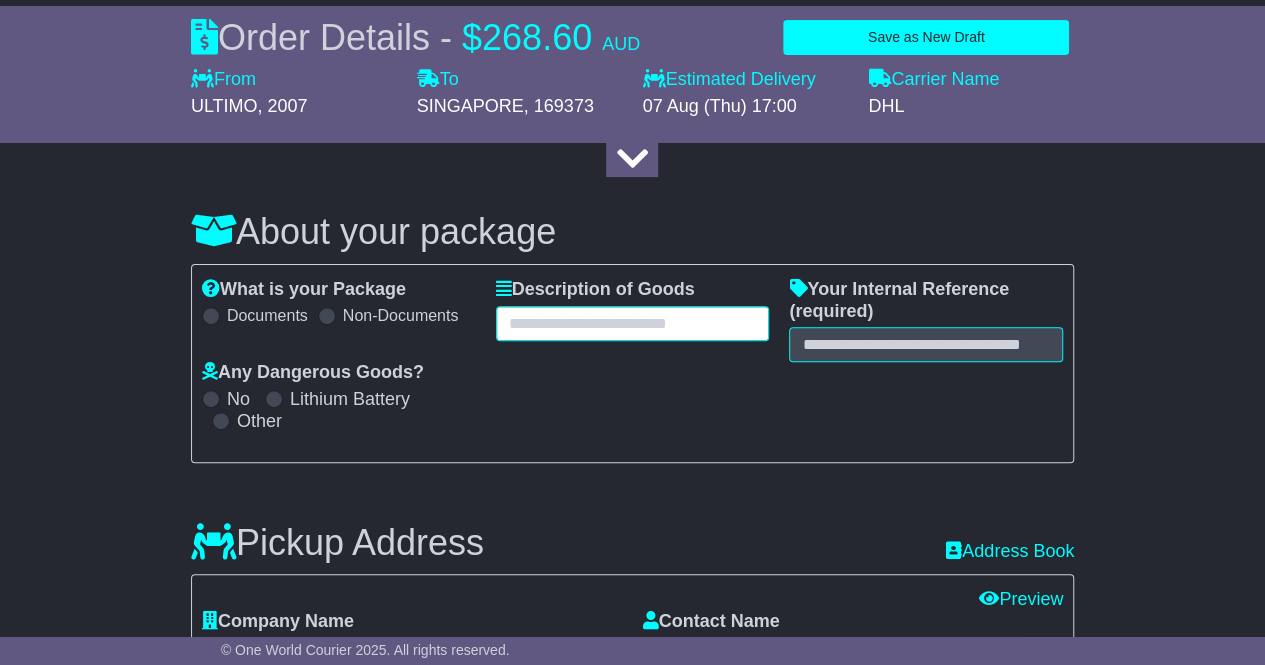 click at bounding box center (633, 323) 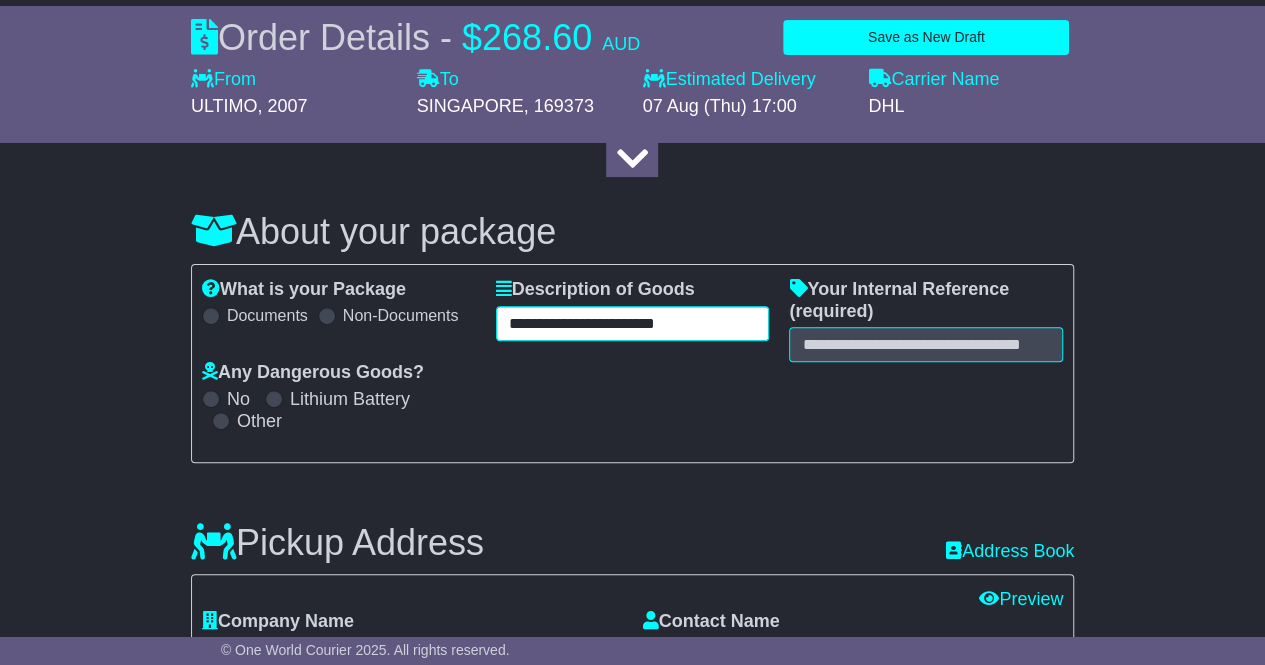 type on "**********" 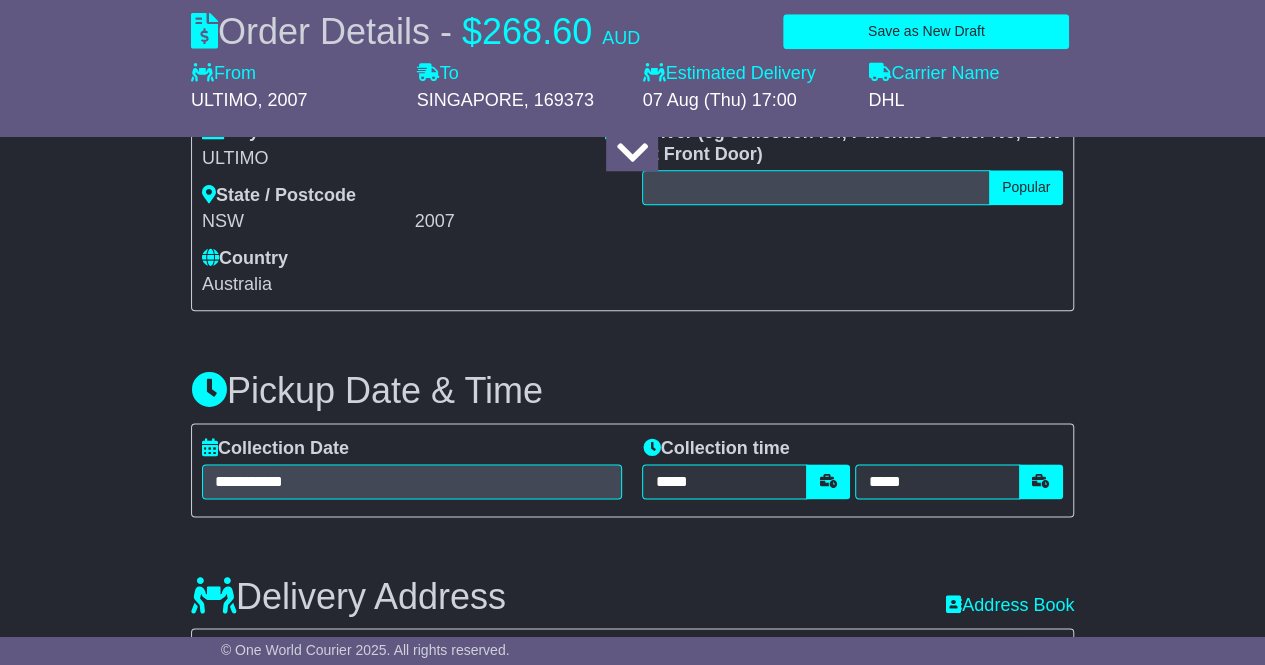 scroll, scrollTop: 1407, scrollLeft: 0, axis: vertical 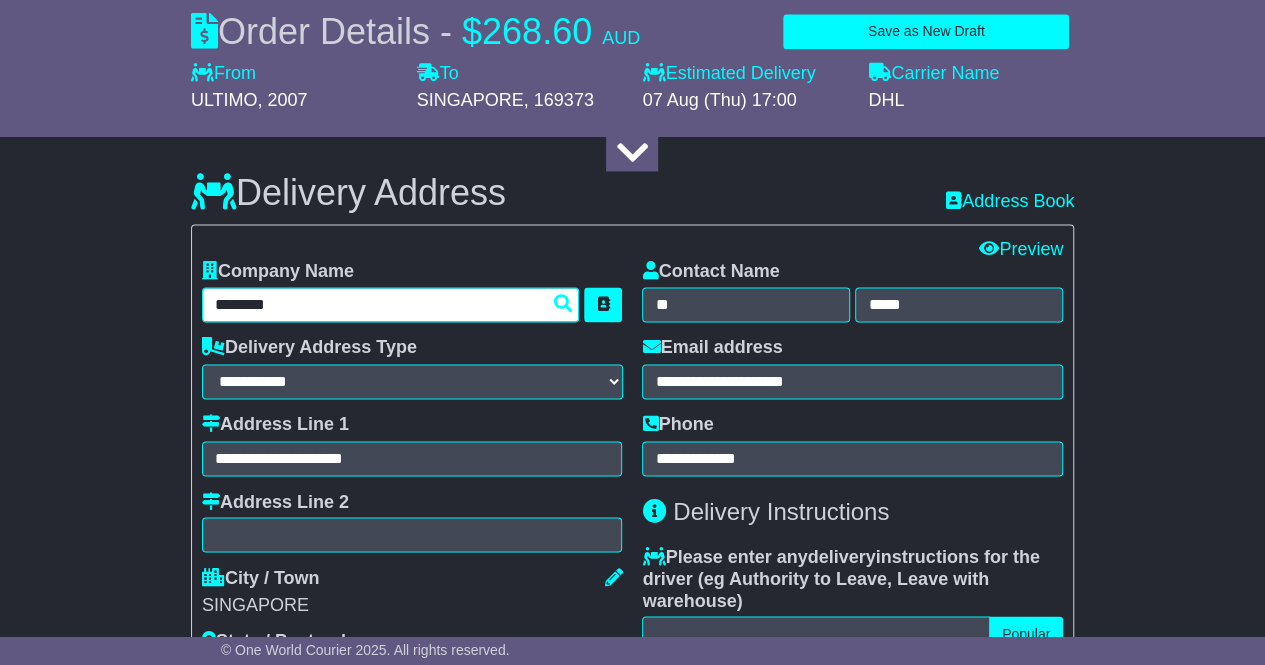 drag, startPoint x: 250, startPoint y: 302, endPoint x: 268, endPoint y: 301, distance: 18.027756 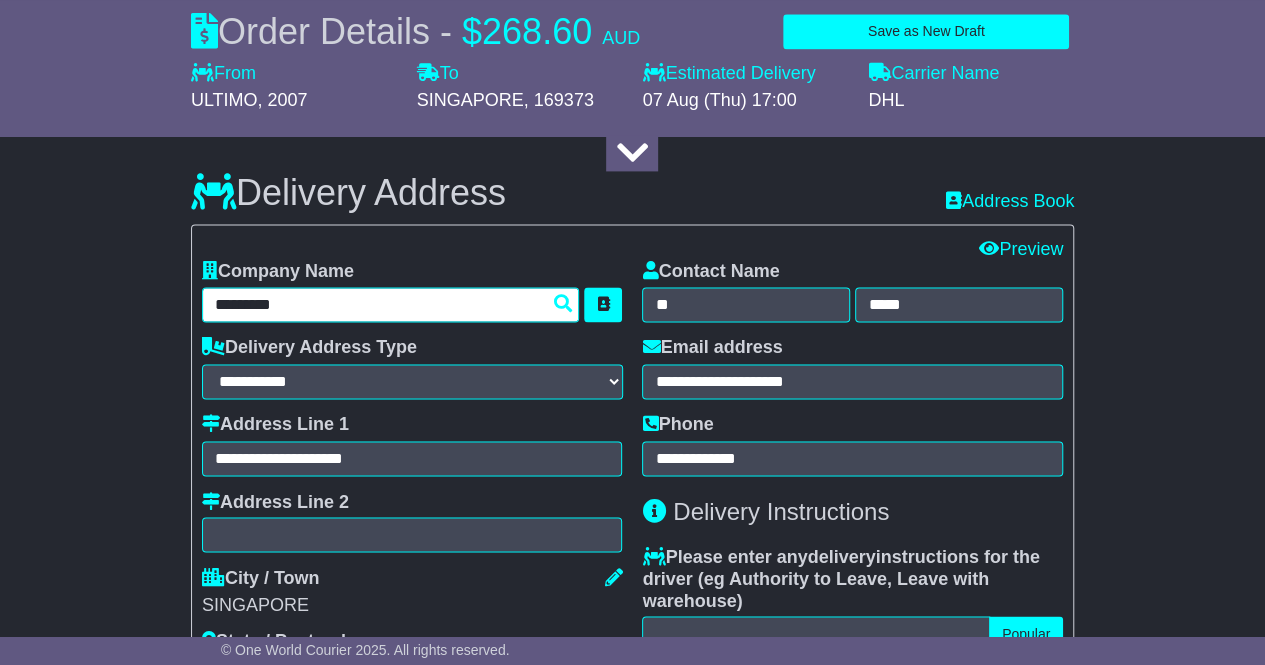 click on "*********" at bounding box center (391, 304) 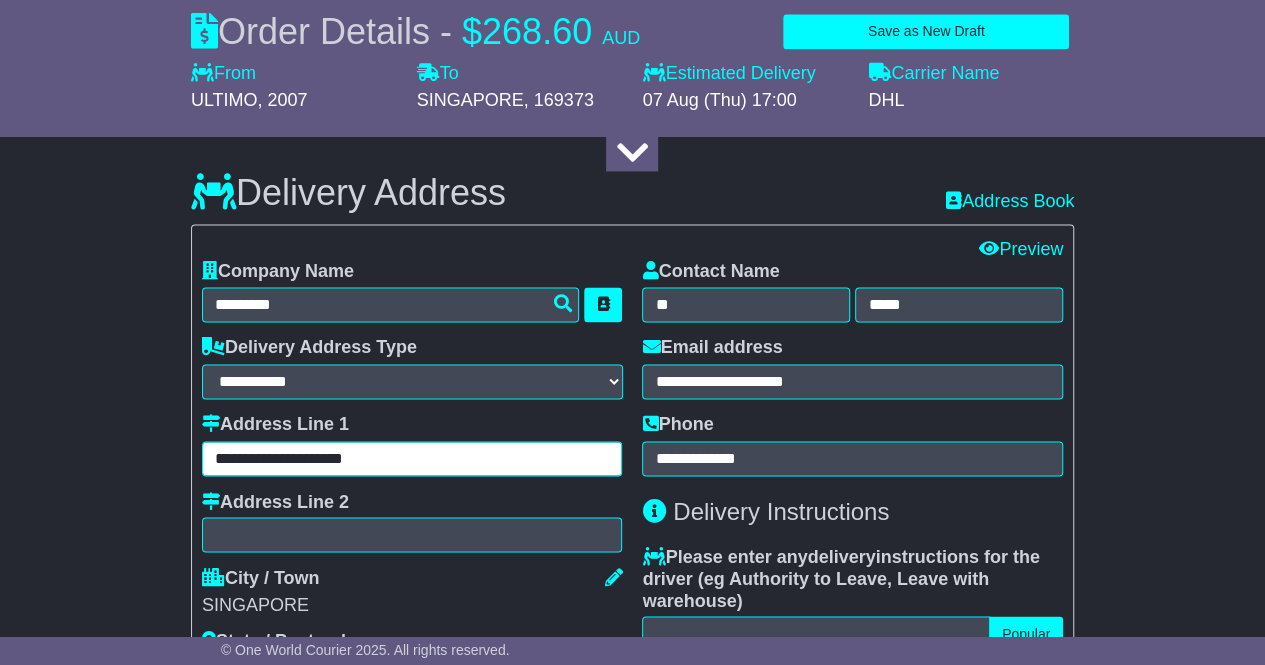 drag, startPoint x: 294, startPoint y: 461, endPoint x: 204, endPoint y: 457, distance: 90.088844 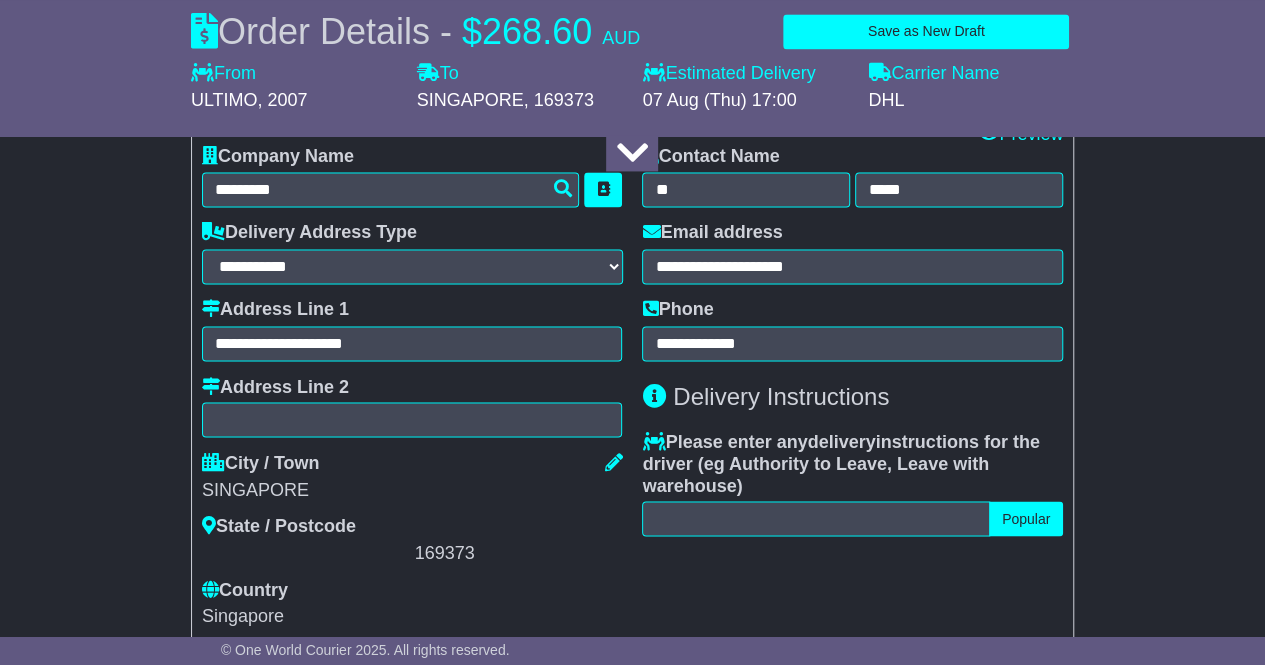 scroll, scrollTop: 1607, scrollLeft: 0, axis: vertical 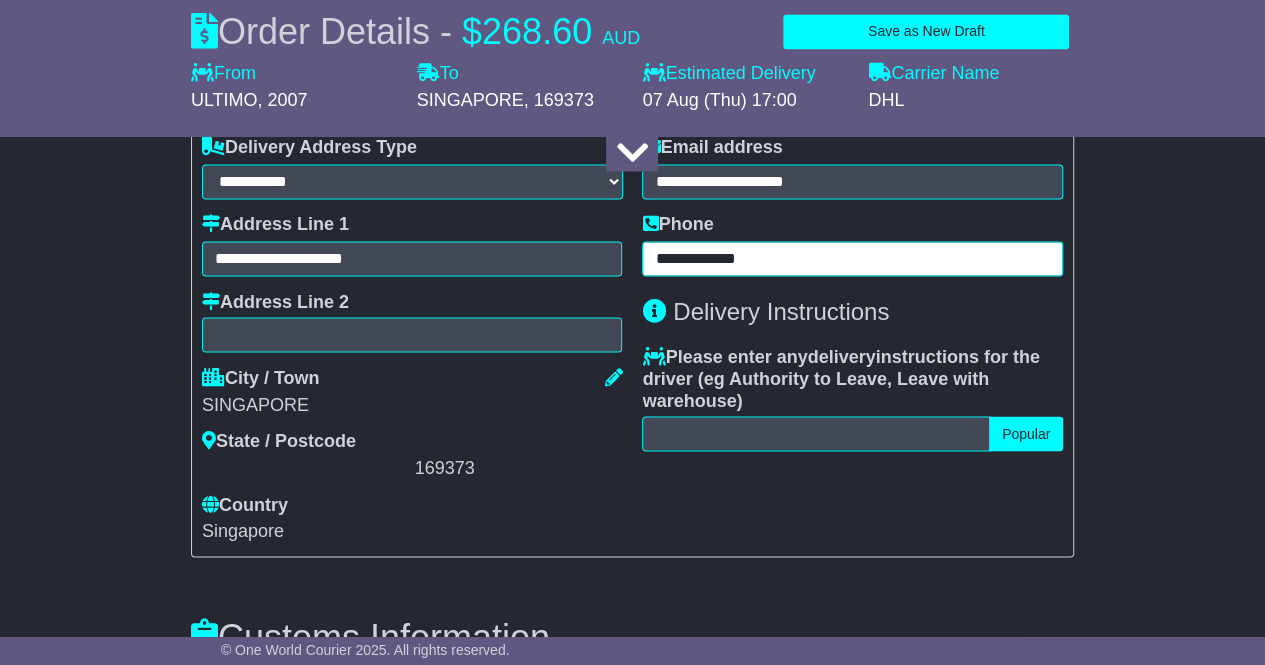 drag, startPoint x: 774, startPoint y: 255, endPoint x: 677, endPoint y: 267, distance: 97.73945 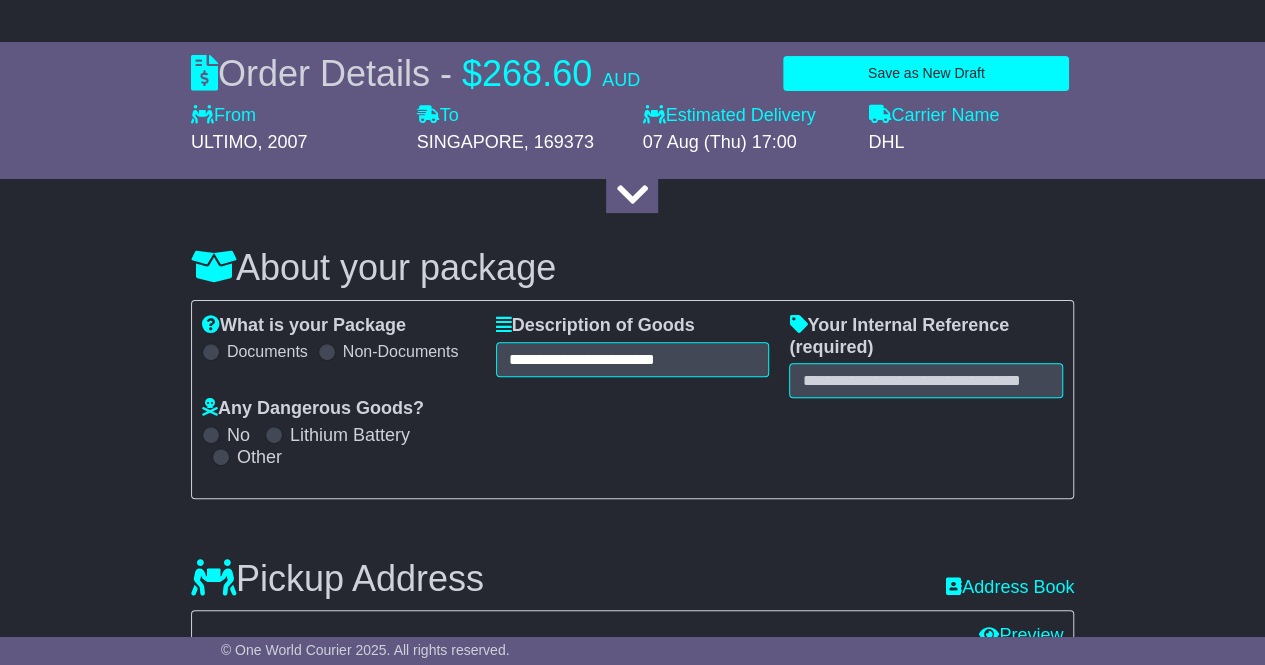 scroll, scrollTop: 200, scrollLeft: 0, axis: vertical 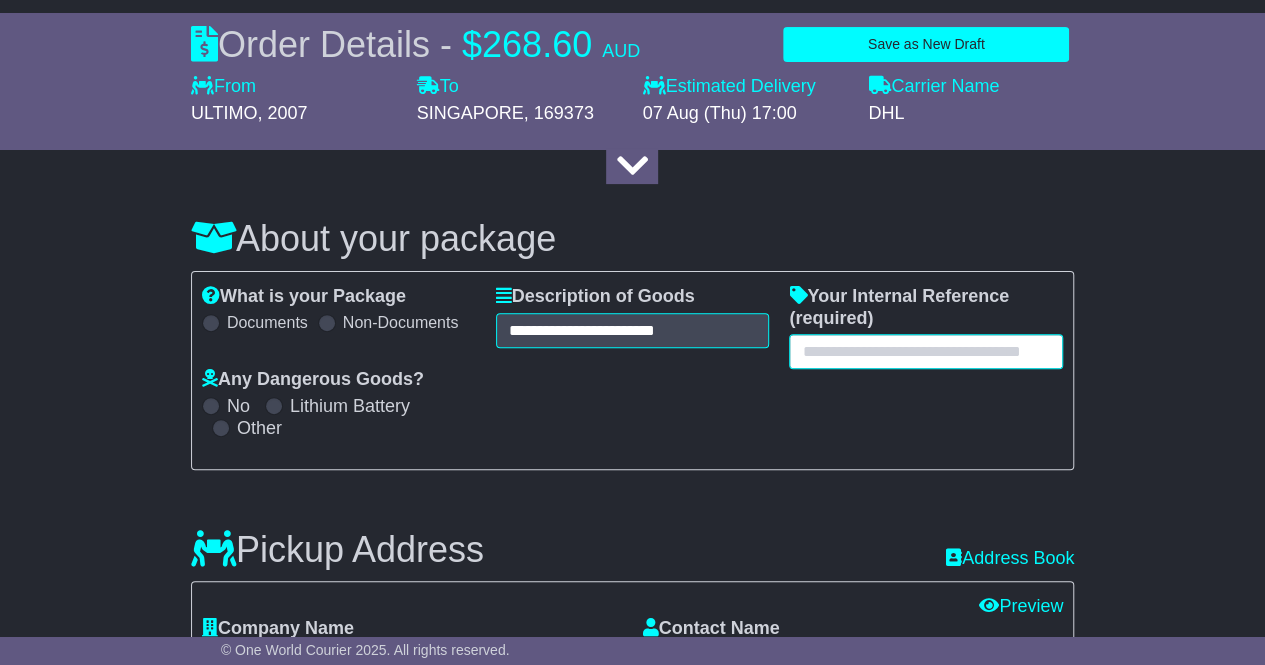 click at bounding box center [926, 351] 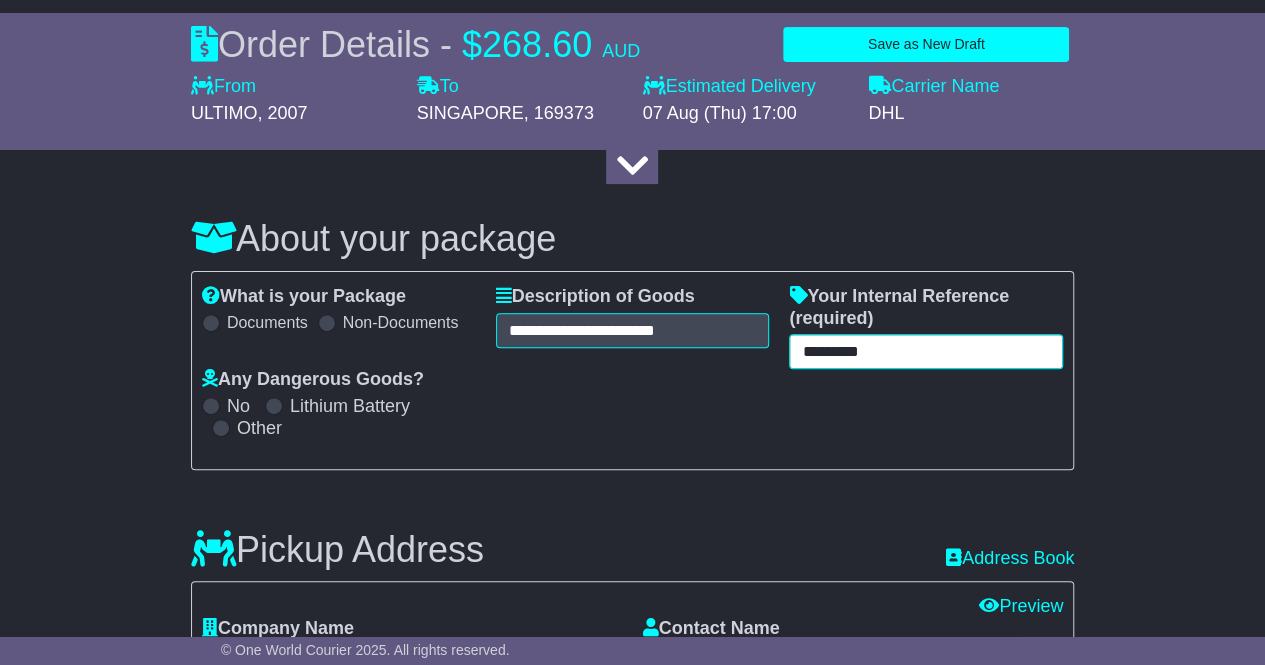 type on "*********" 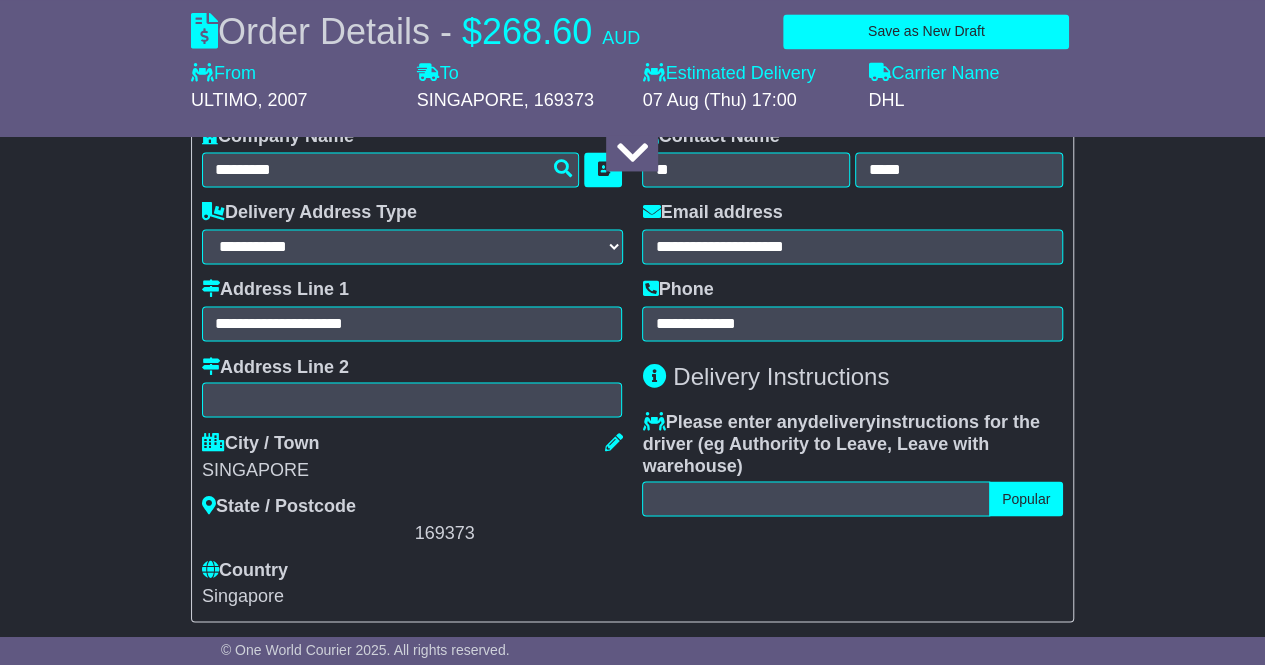 scroll, scrollTop: 1500, scrollLeft: 0, axis: vertical 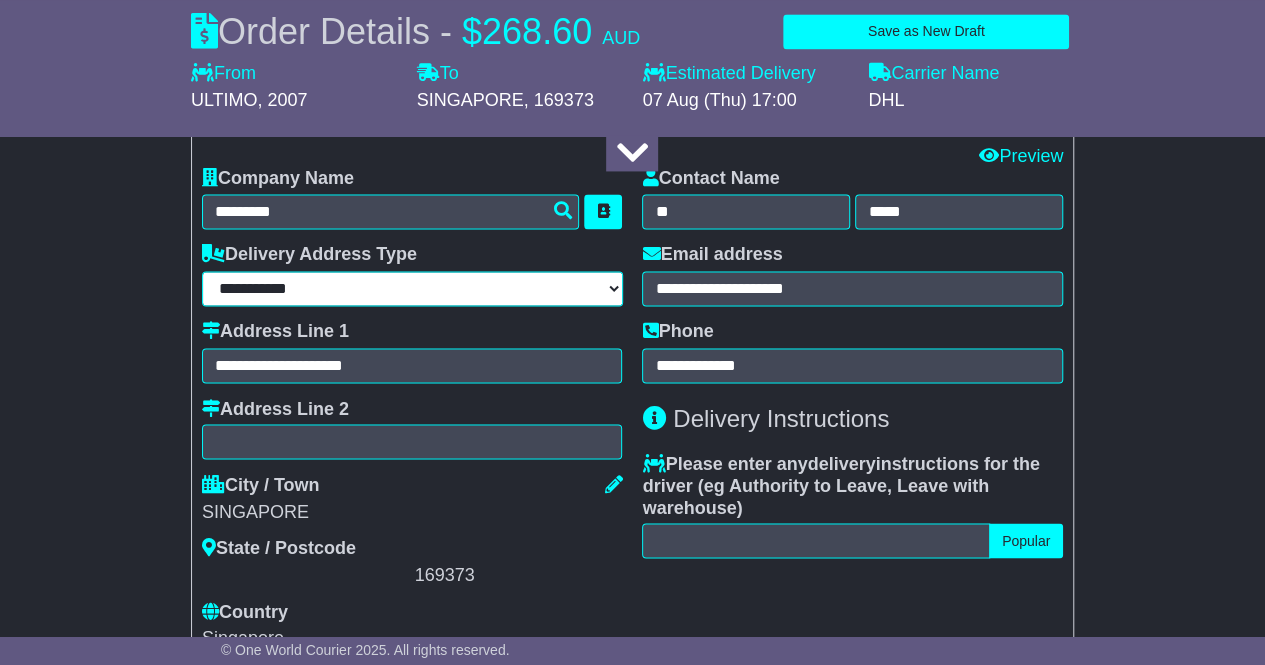click on "**********" at bounding box center [412, 288] 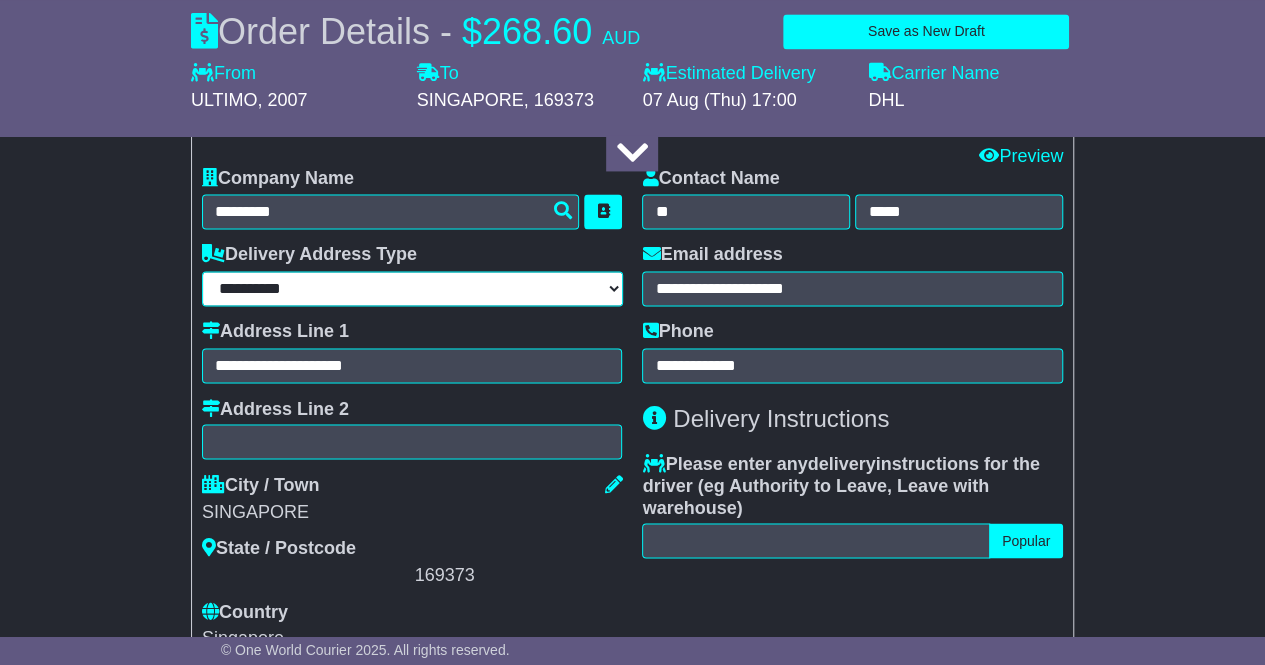 click on "**********" at bounding box center [412, 288] 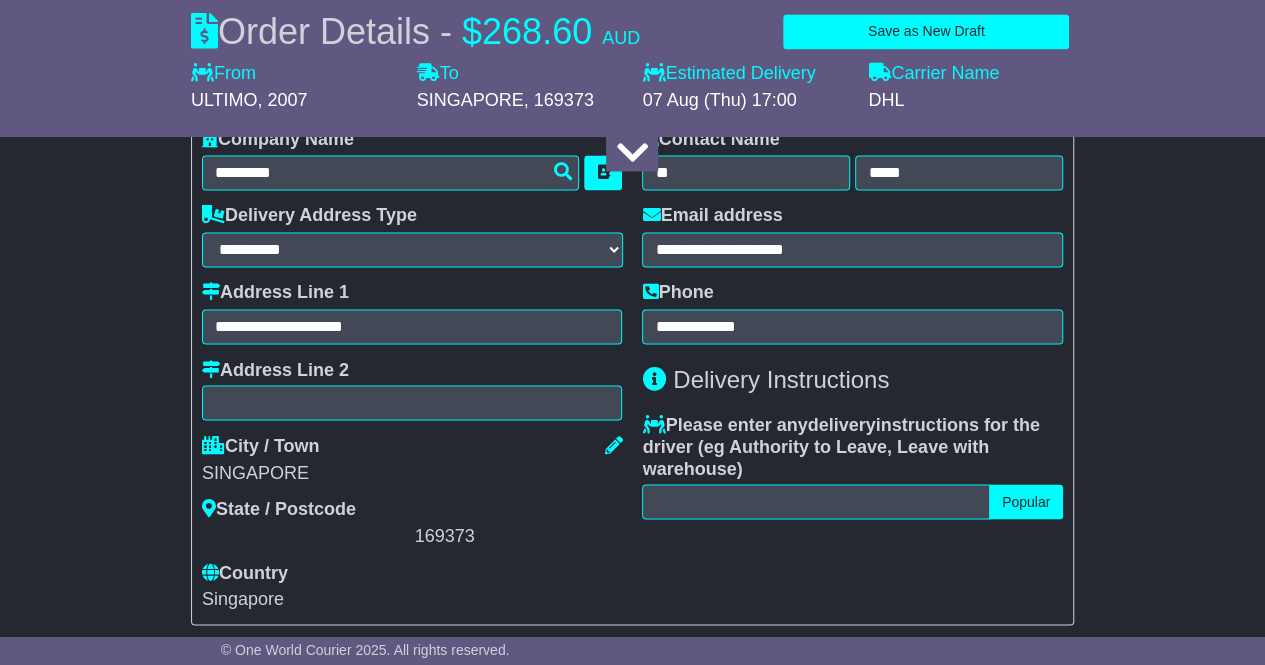 scroll, scrollTop: 1500, scrollLeft: 0, axis: vertical 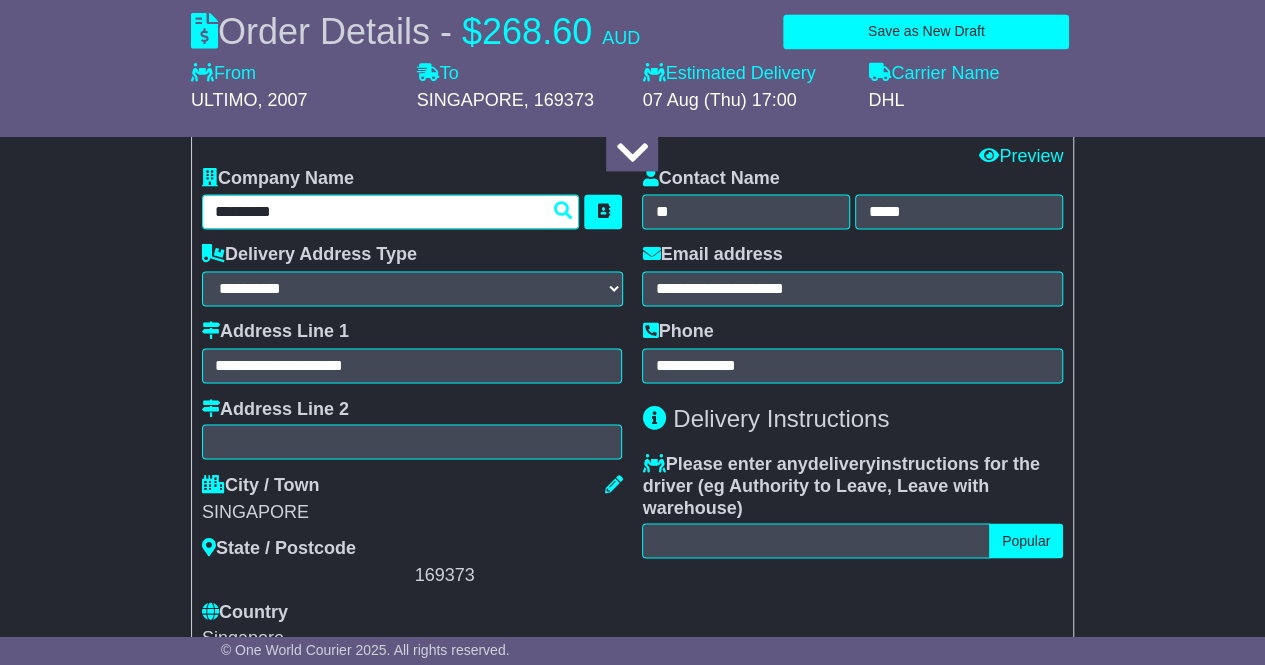 click on "*********" at bounding box center [391, 211] 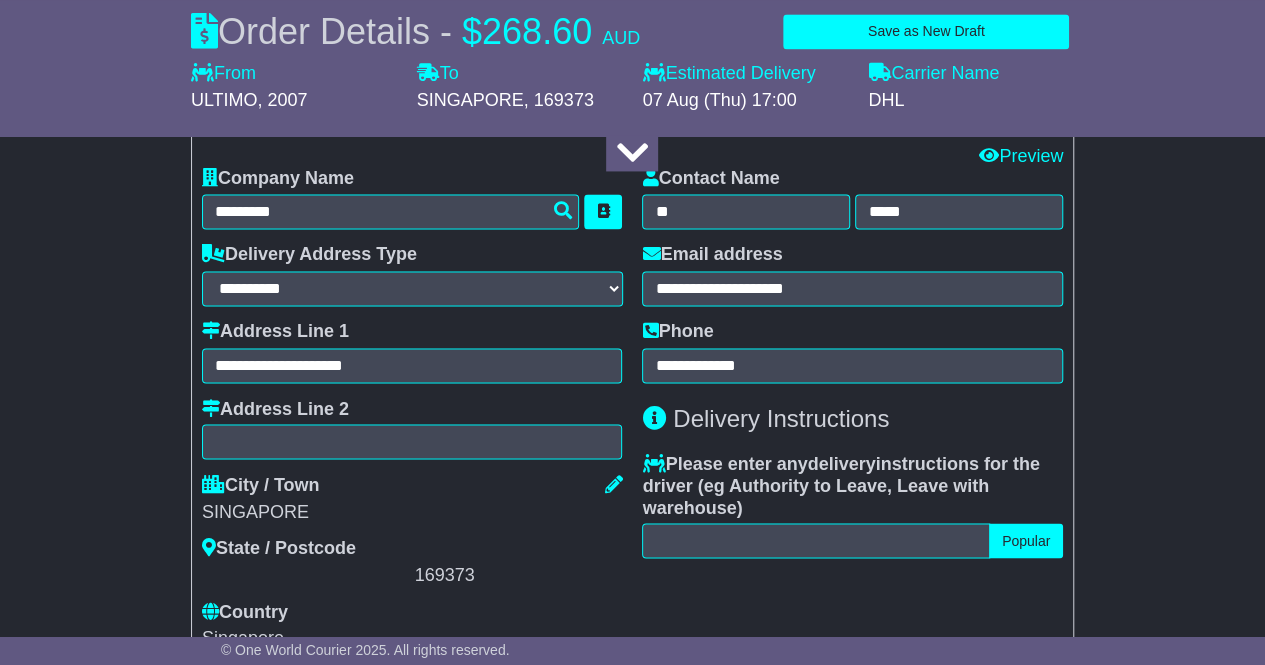 click on "**********" at bounding box center (632, 490) 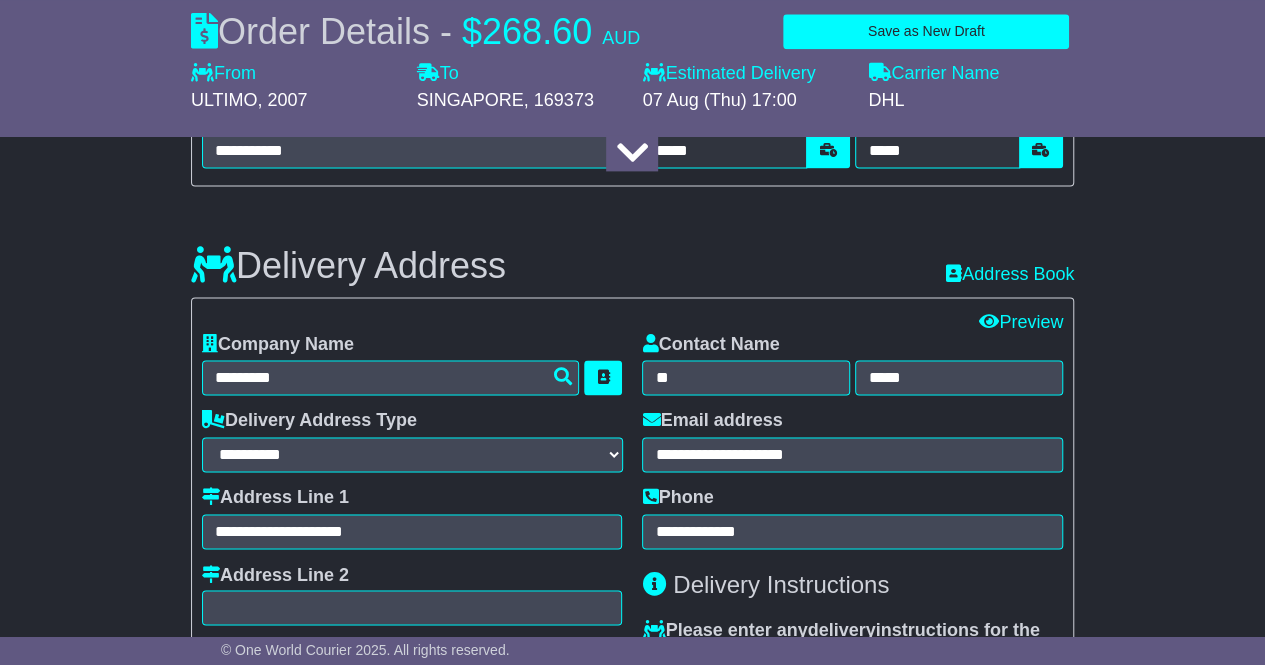 scroll, scrollTop: 1300, scrollLeft: 0, axis: vertical 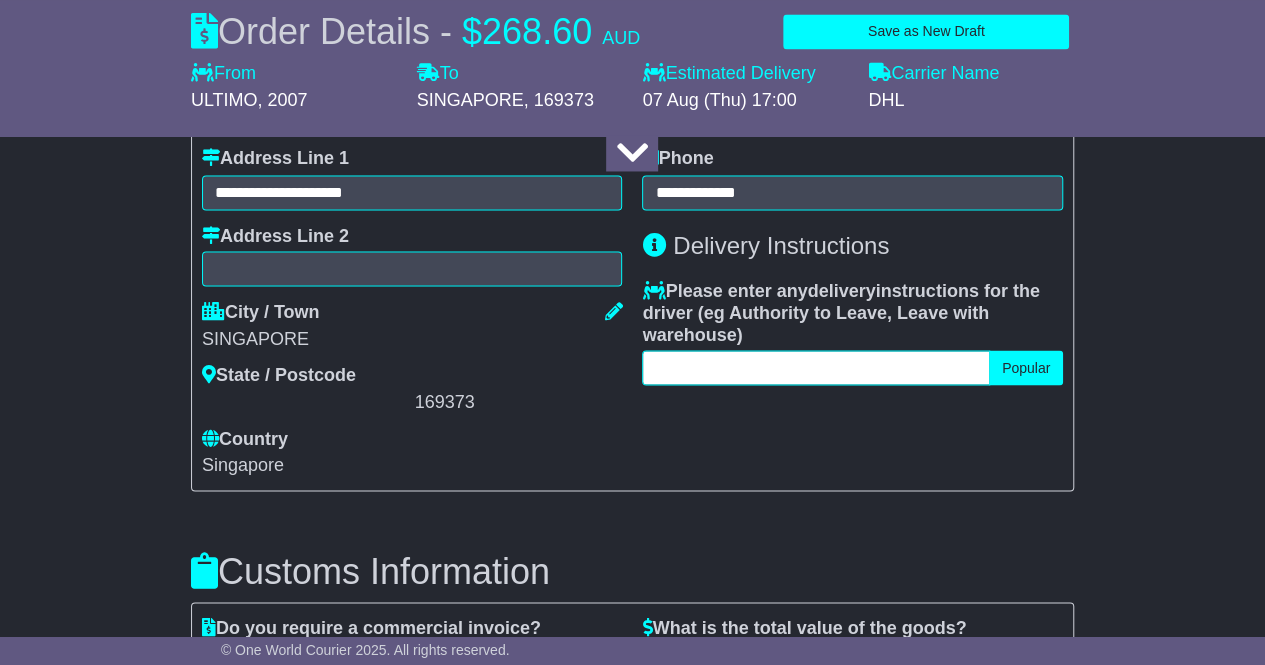 click at bounding box center (815, 367) 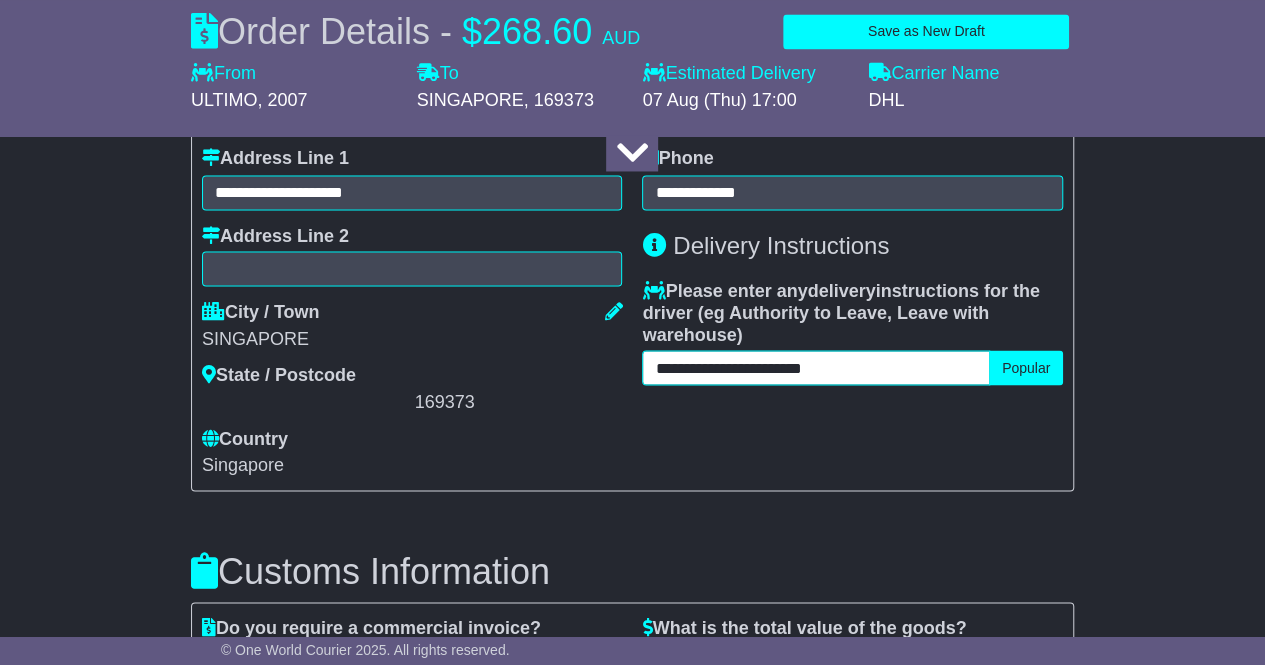 click on "**********" at bounding box center [815, 367] 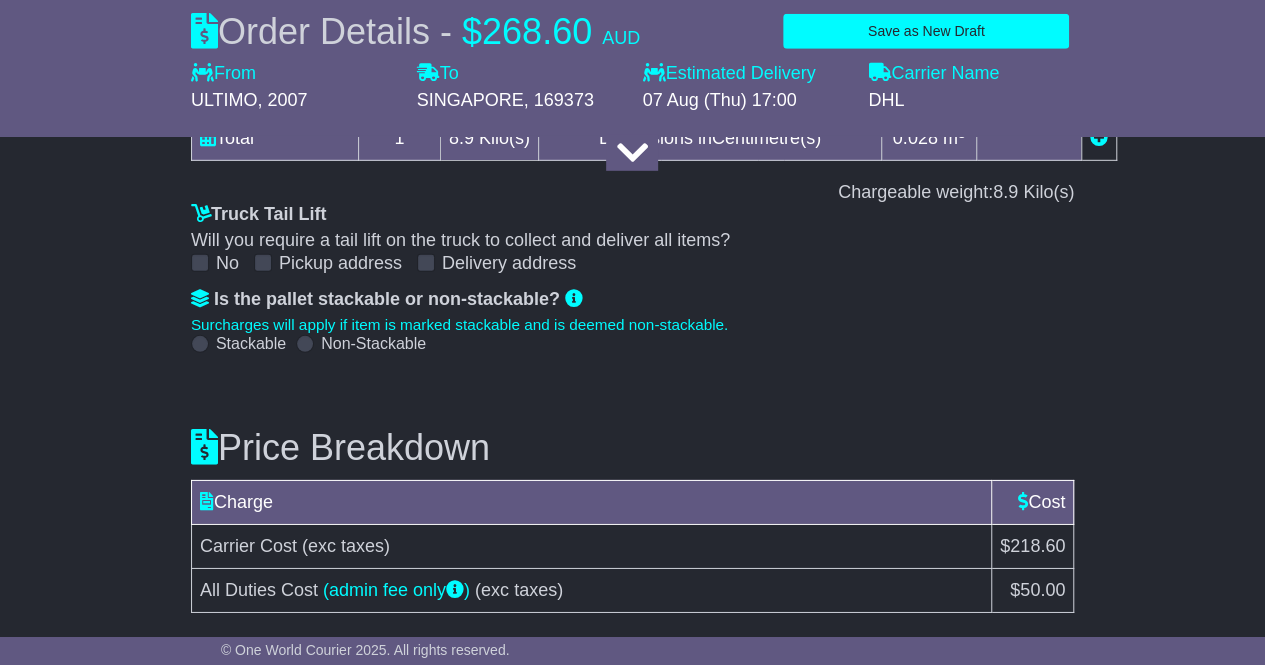 scroll, scrollTop: 3025, scrollLeft: 0, axis: vertical 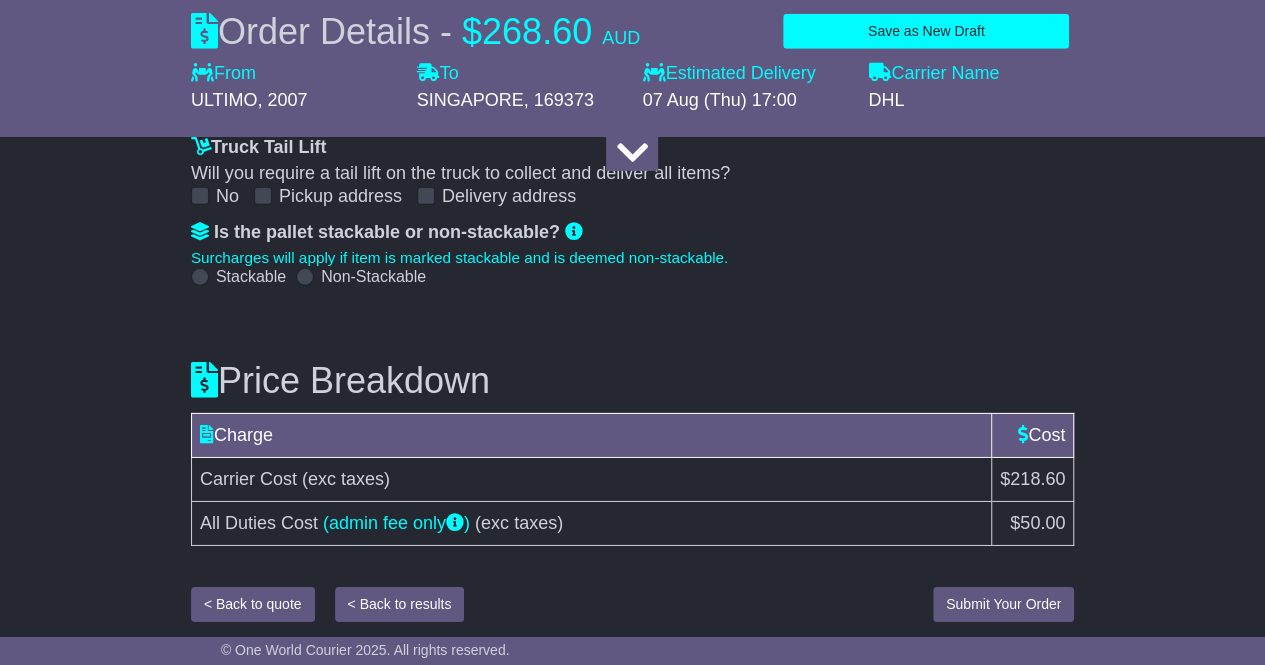 type on "**********" 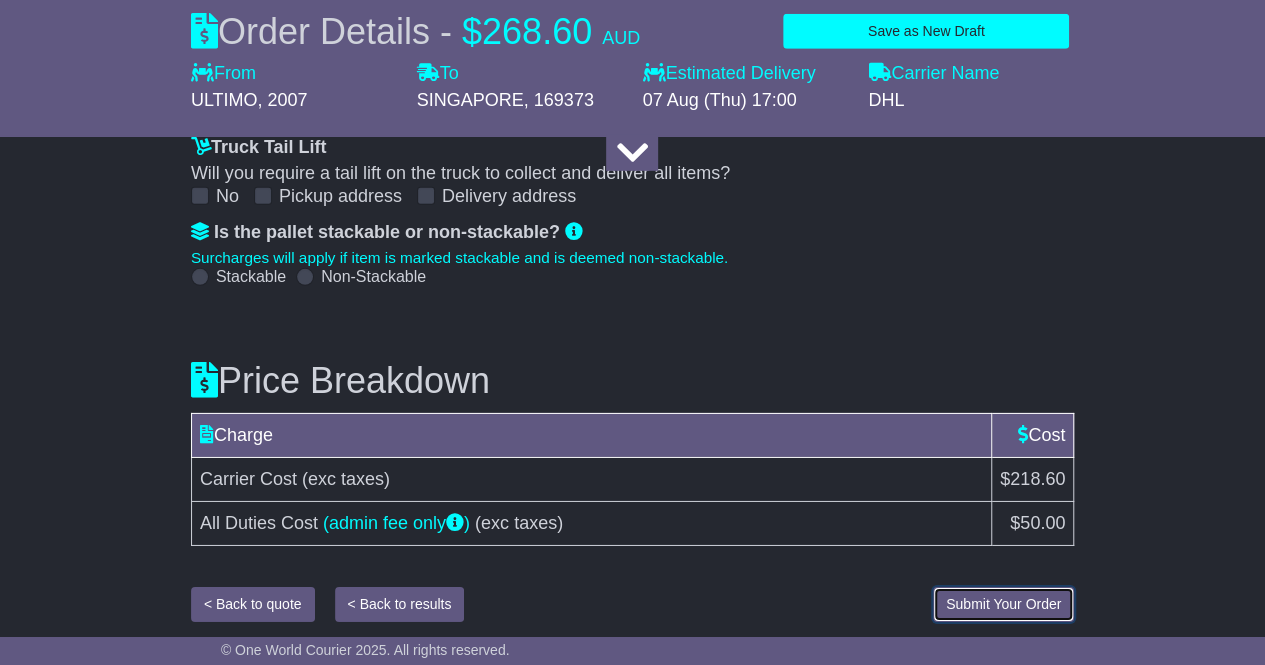 click on "Submit Your Order" at bounding box center [1003, 604] 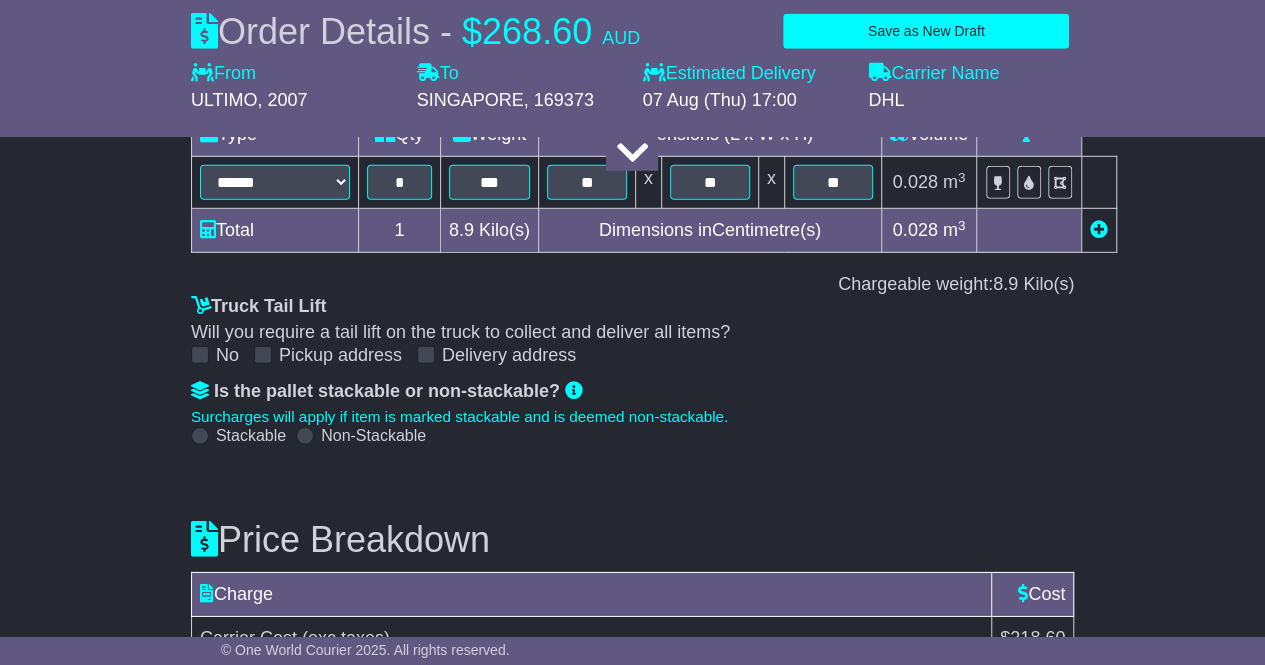 scroll, scrollTop: 3025, scrollLeft: 0, axis: vertical 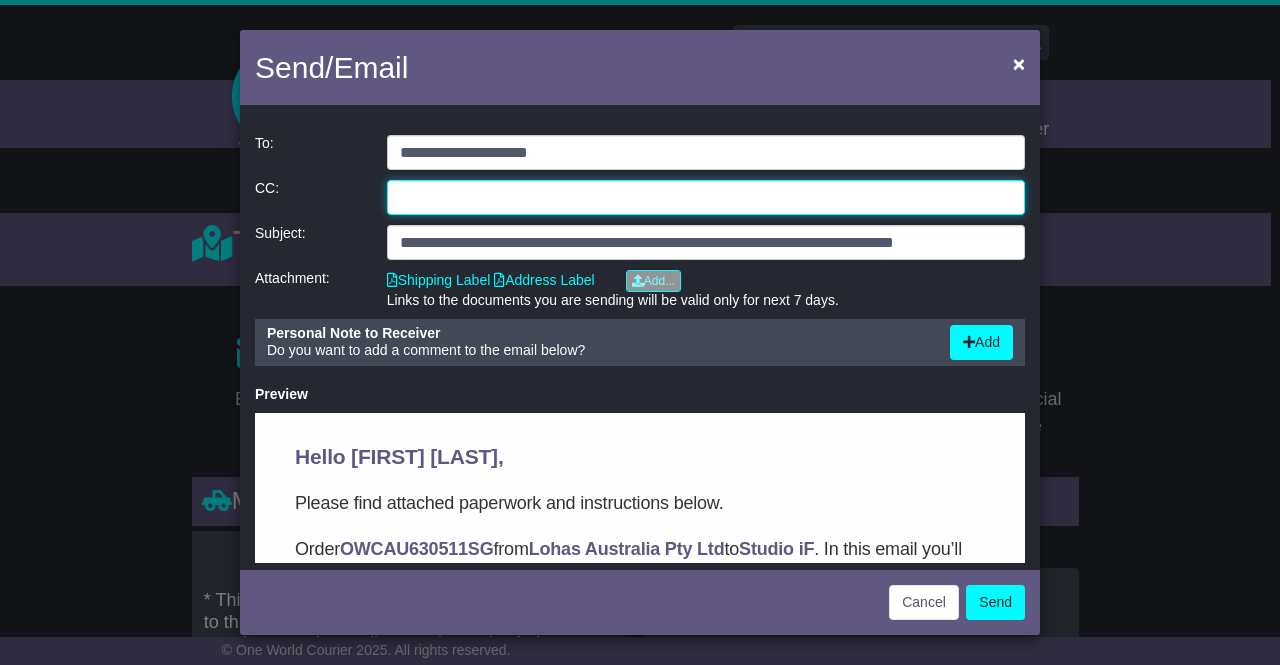 click 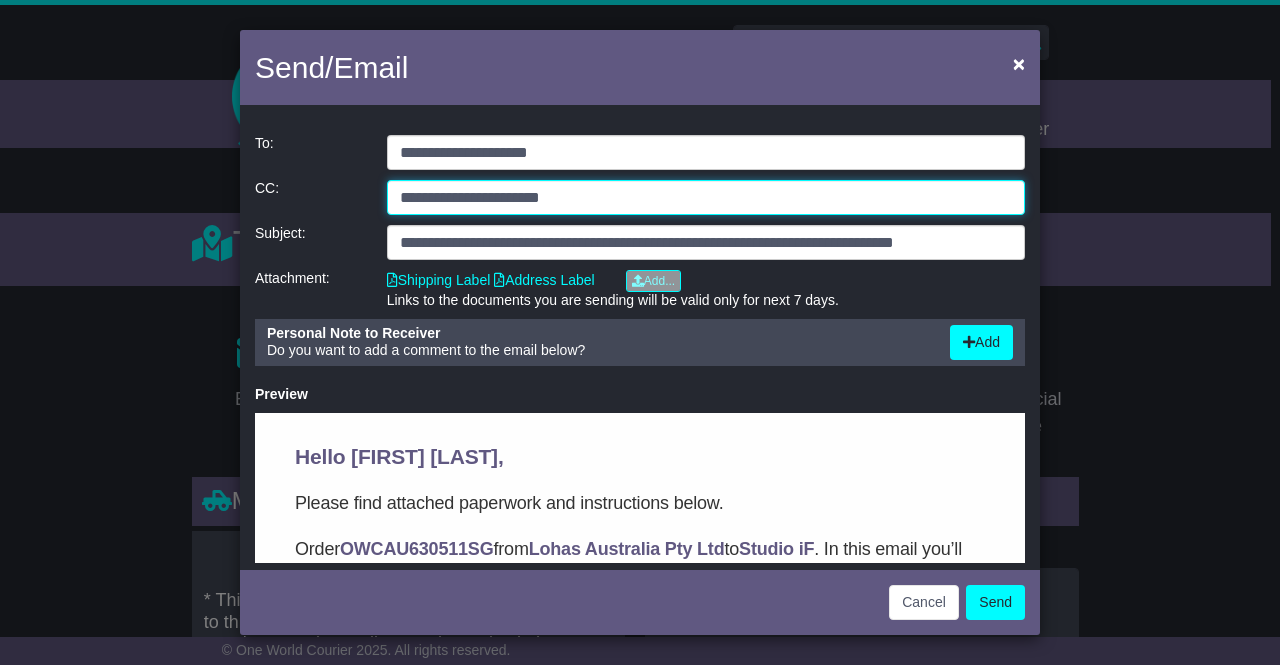 type on "**********" 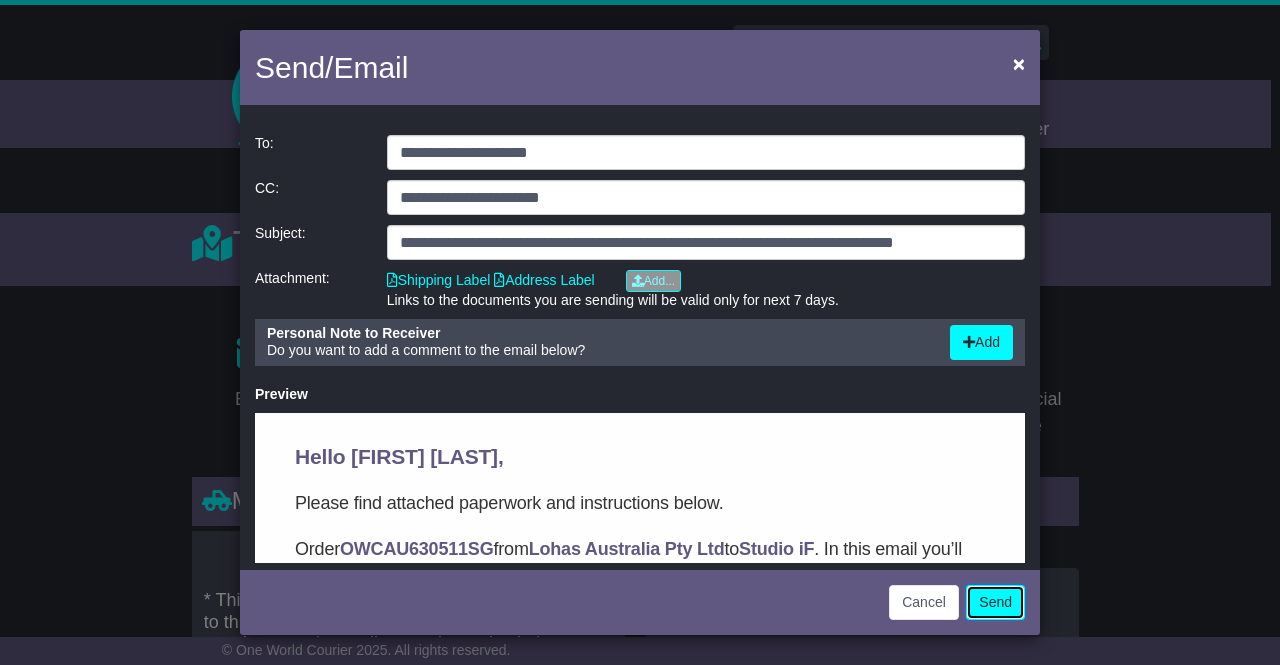 drag, startPoint x: 996, startPoint y: 603, endPoint x: 991, endPoint y: 577, distance: 26.476404 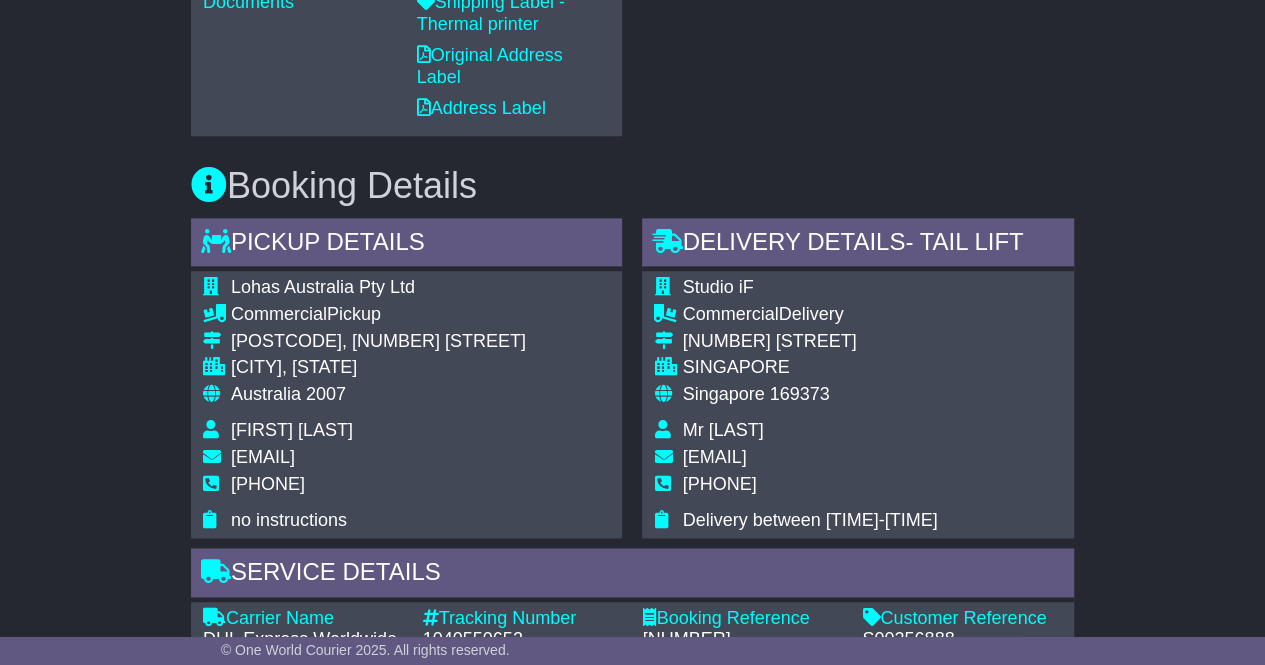 scroll, scrollTop: 900, scrollLeft: 0, axis: vertical 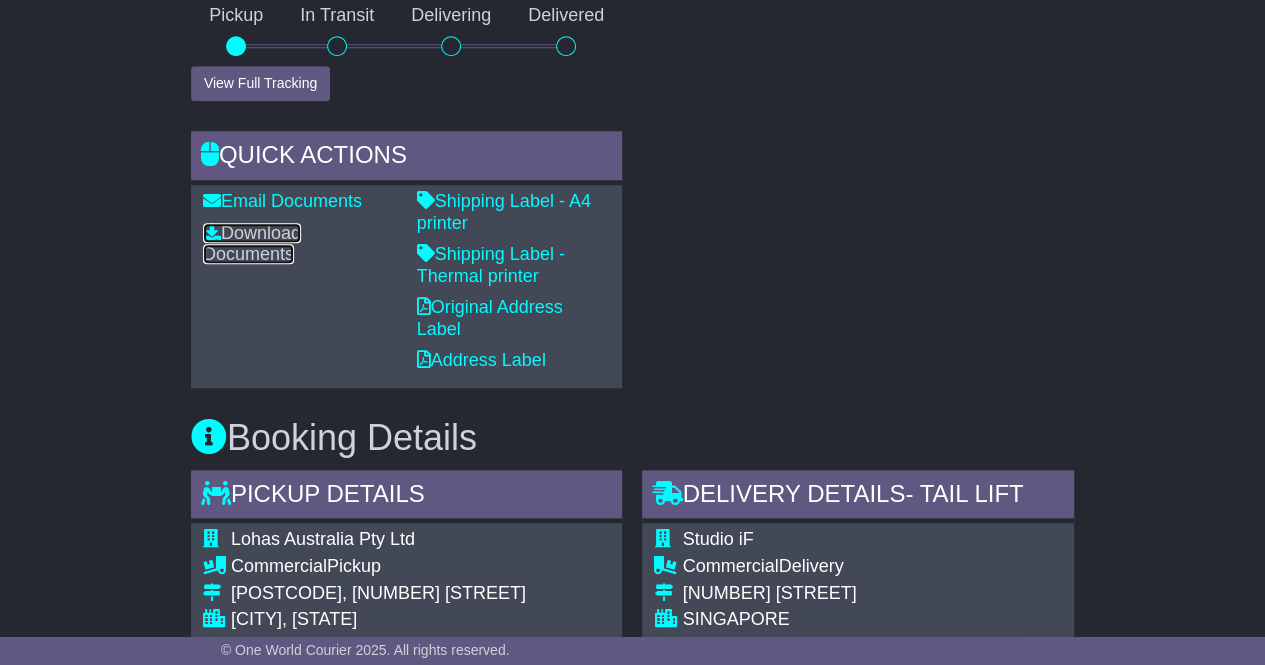 click on "Download Documents" at bounding box center (252, 244) 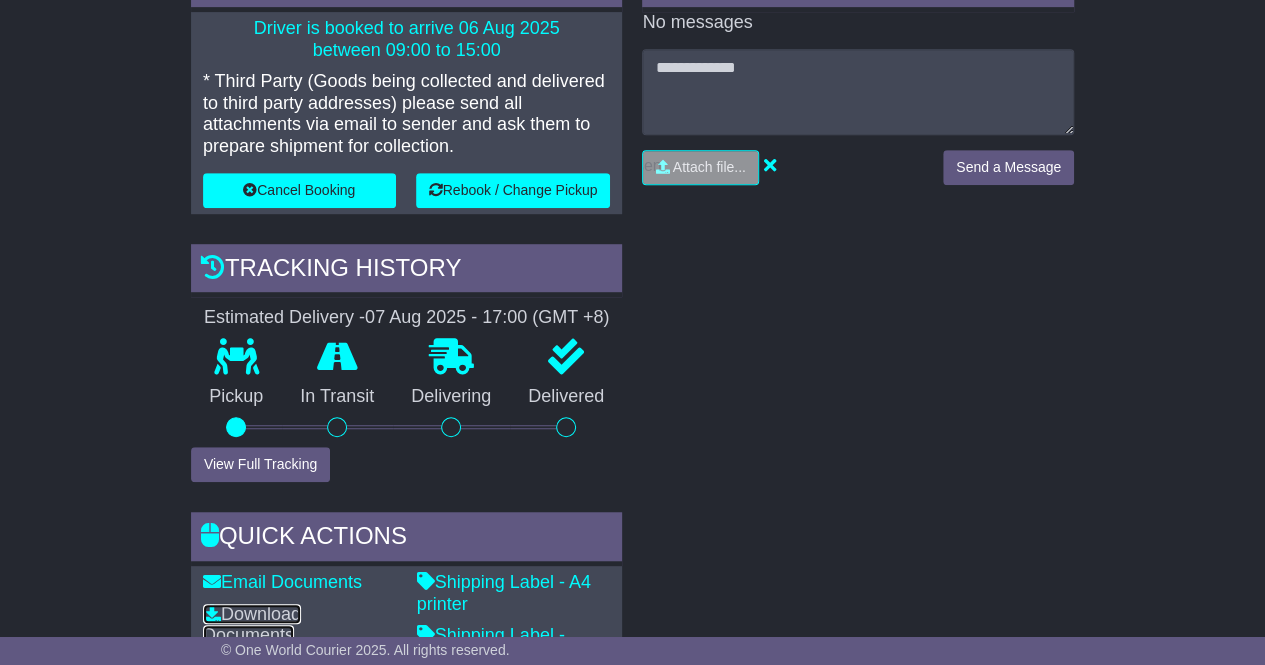 scroll, scrollTop: 300, scrollLeft: 0, axis: vertical 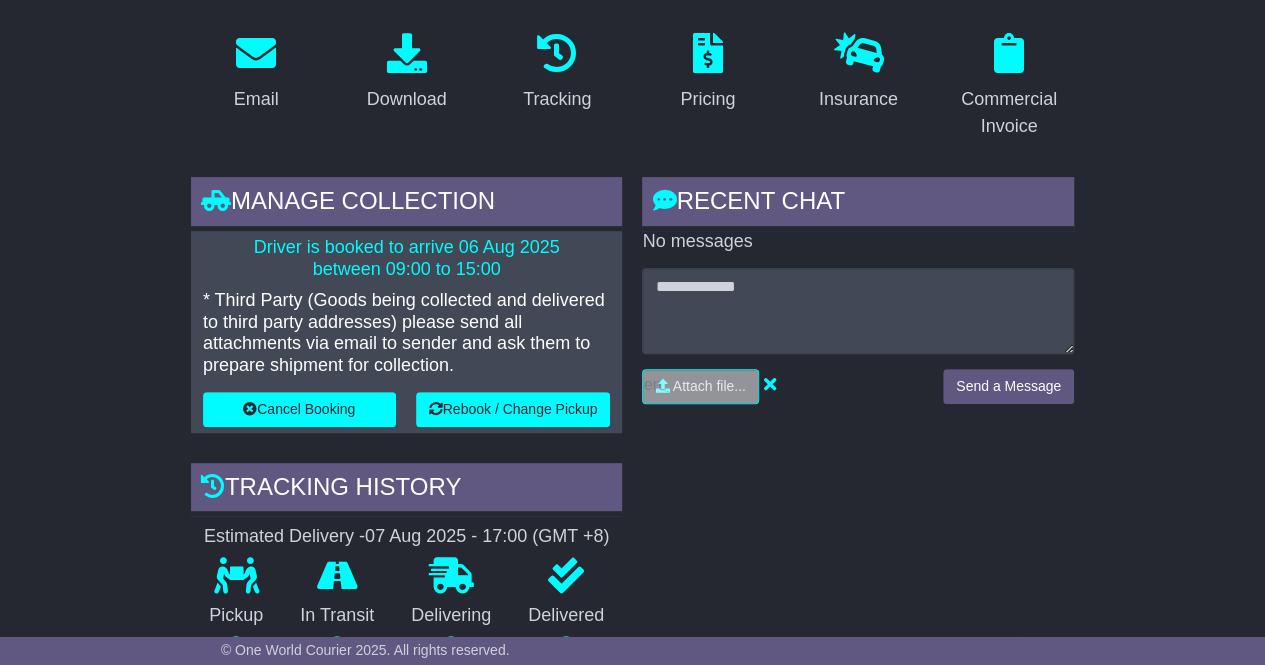 type on "**********" 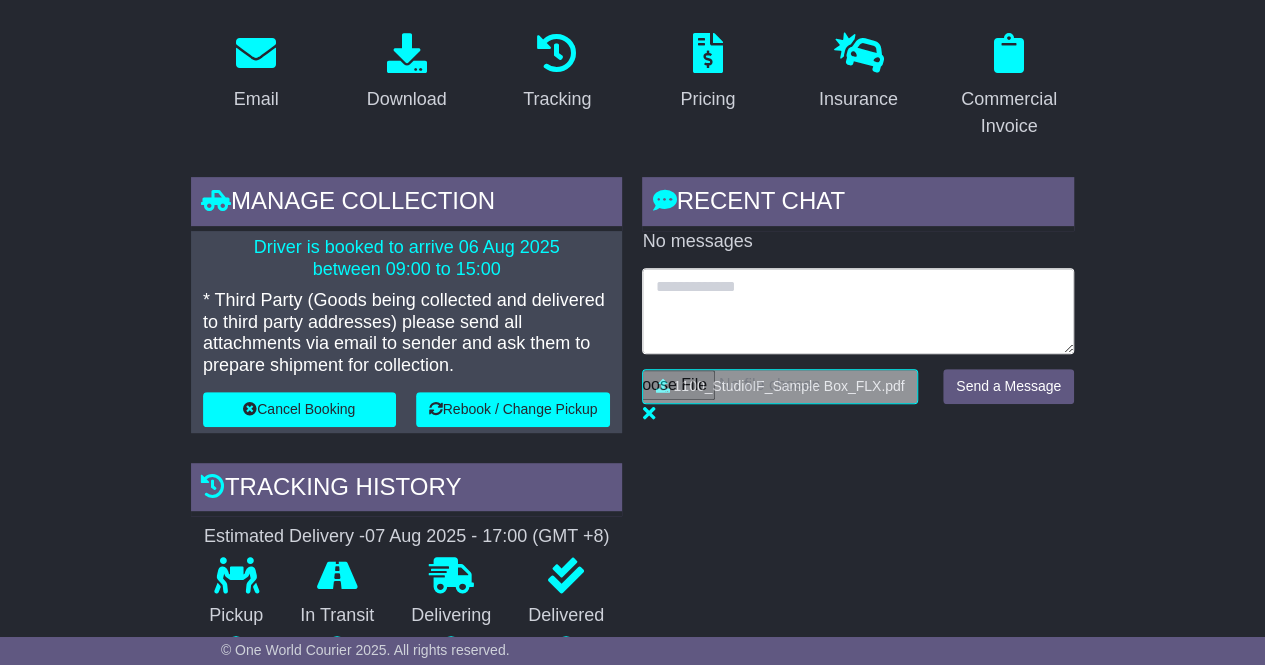 click at bounding box center [858, 311] 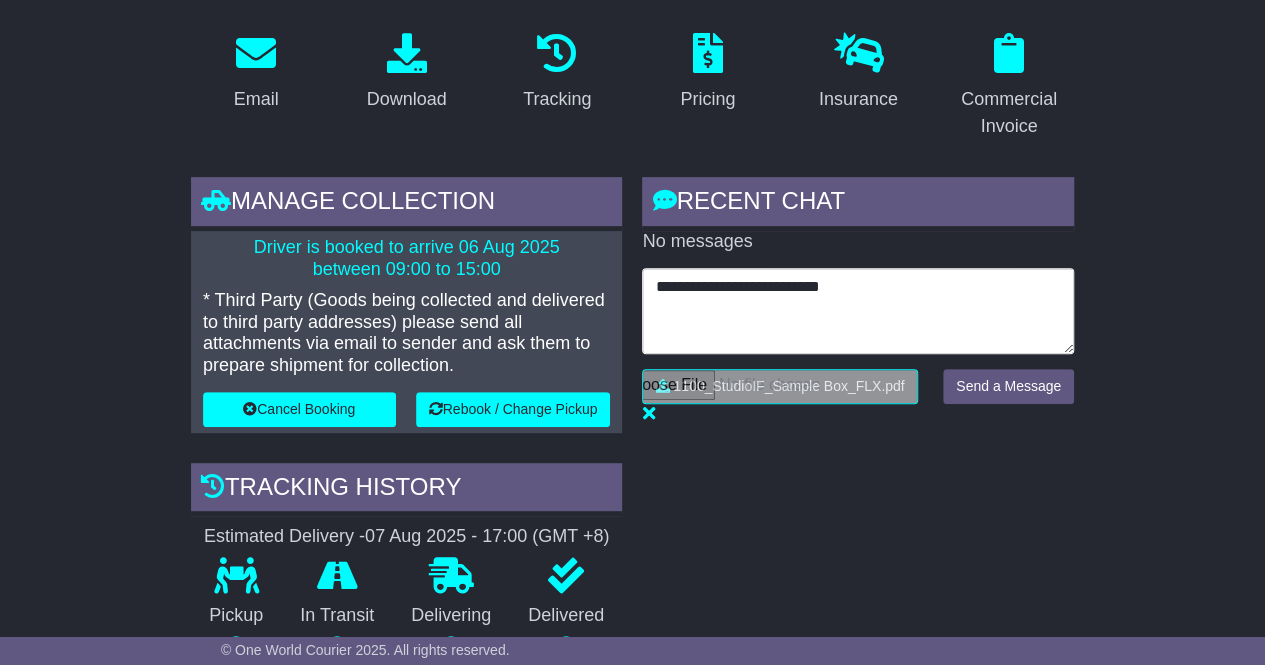 type on "**********" 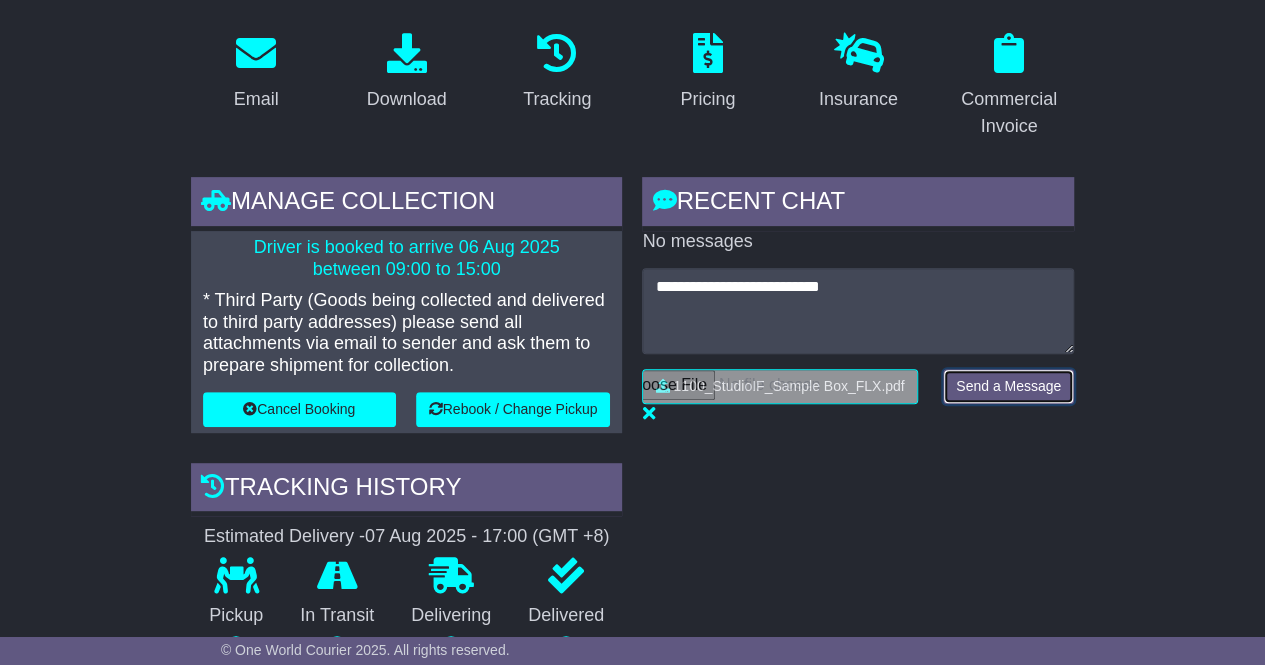 click on "Send a Message" at bounding box center (1008, 386) 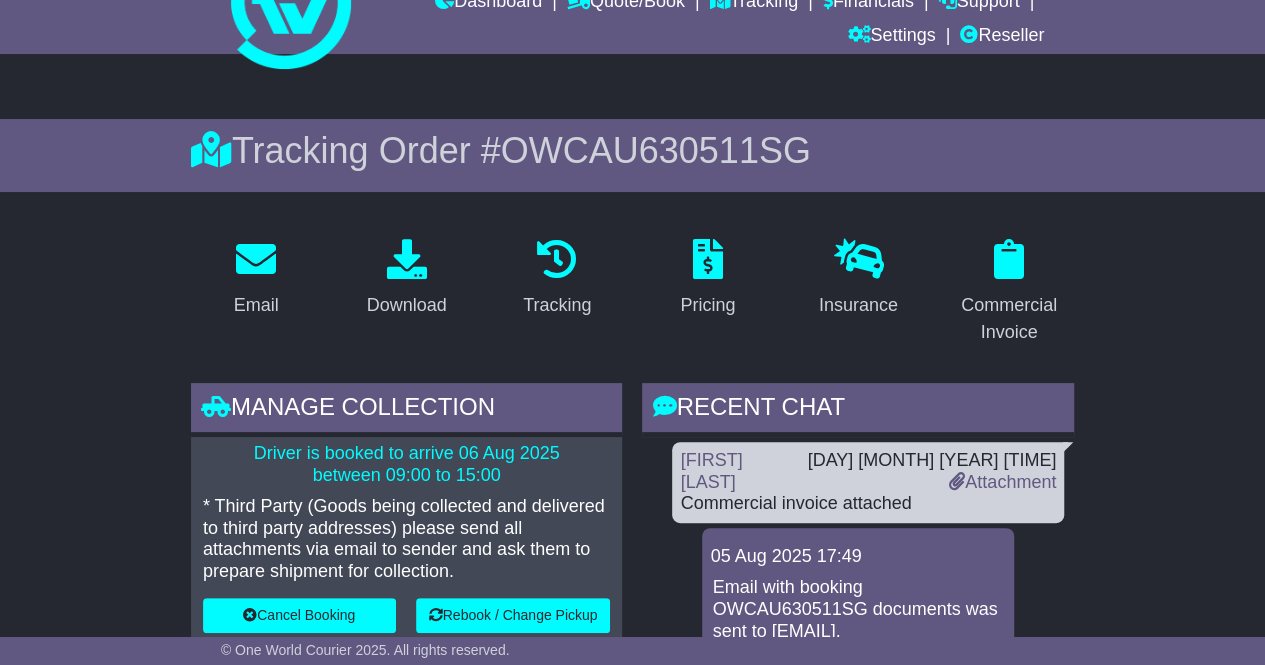 scroll, scrollTop: 86, scrollLeft: 0, axis: vertical 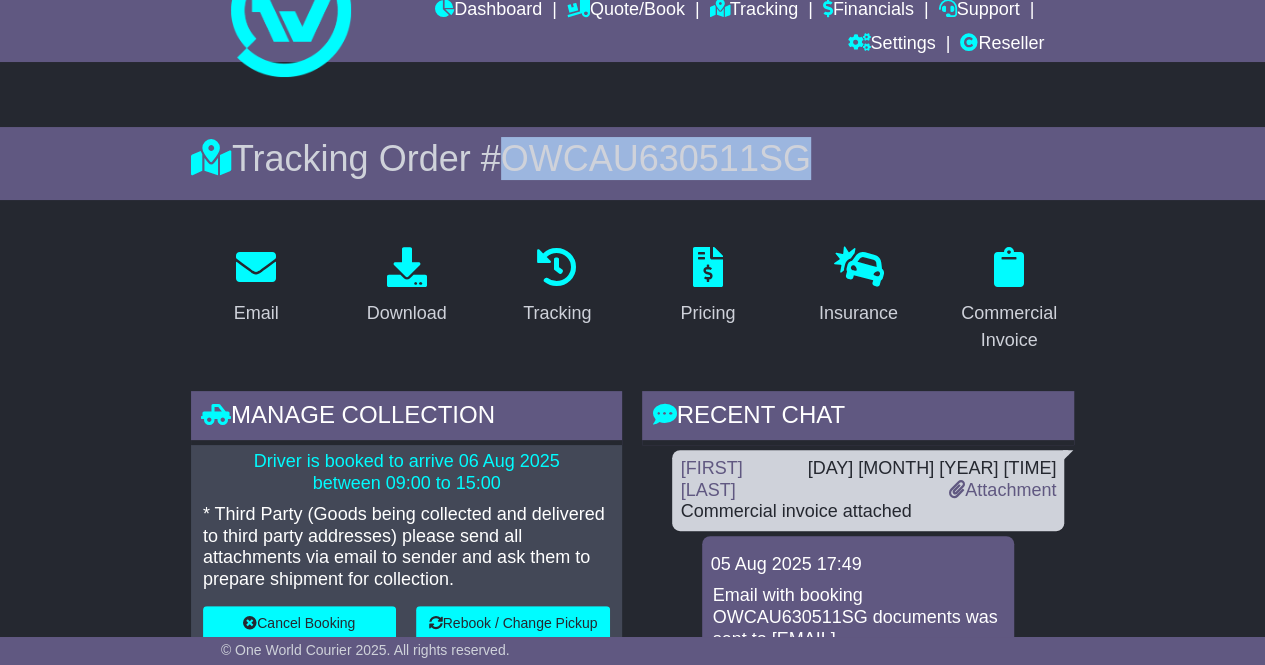 drag, startPoint x: 827, startPoint y: 158, endPoint x: 518, endPoint y: 153, distance: 309.04044 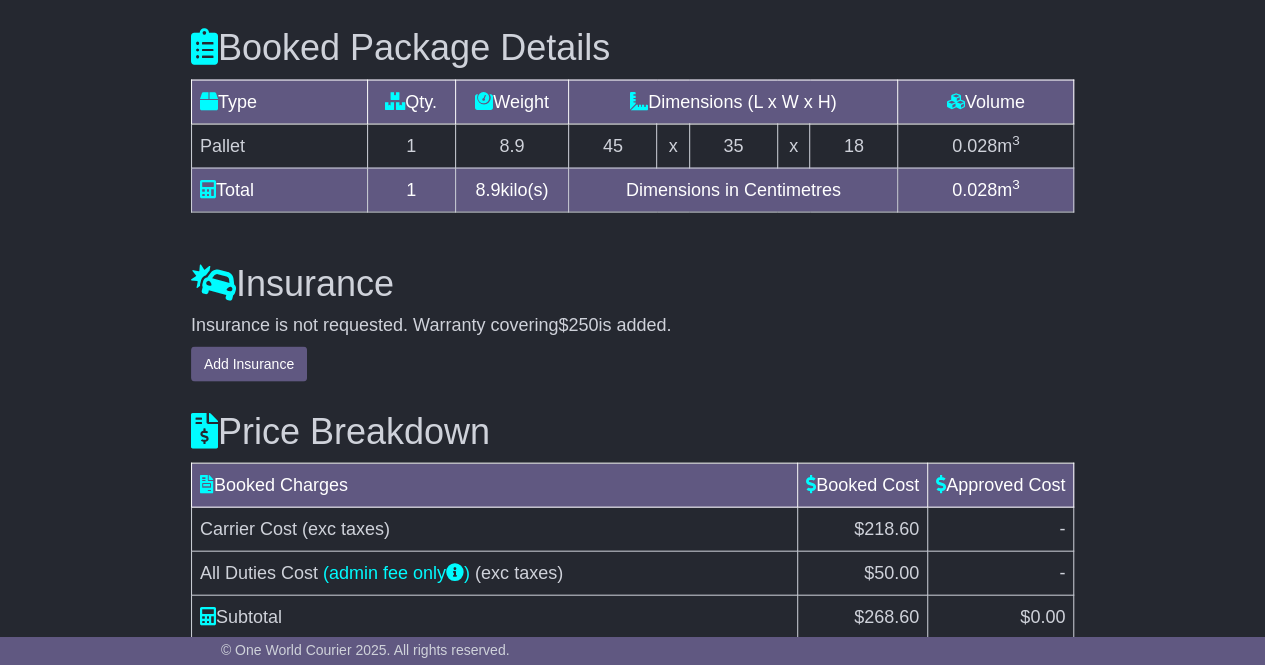 scroll, scrollTop: 1986, scrollLeft: 0, axis: vertical 